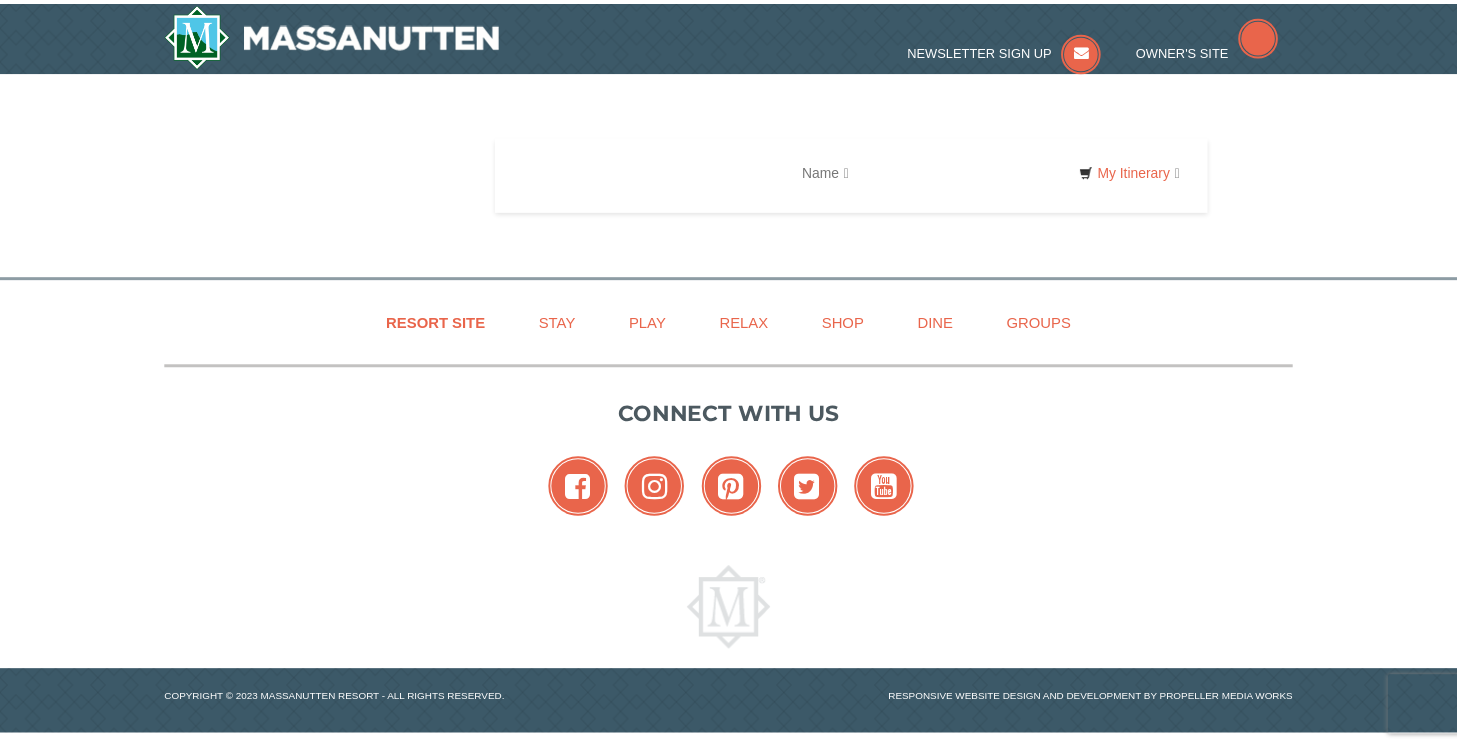 scroll, scrollTop: 0, scrollLeft: 0, axis: both 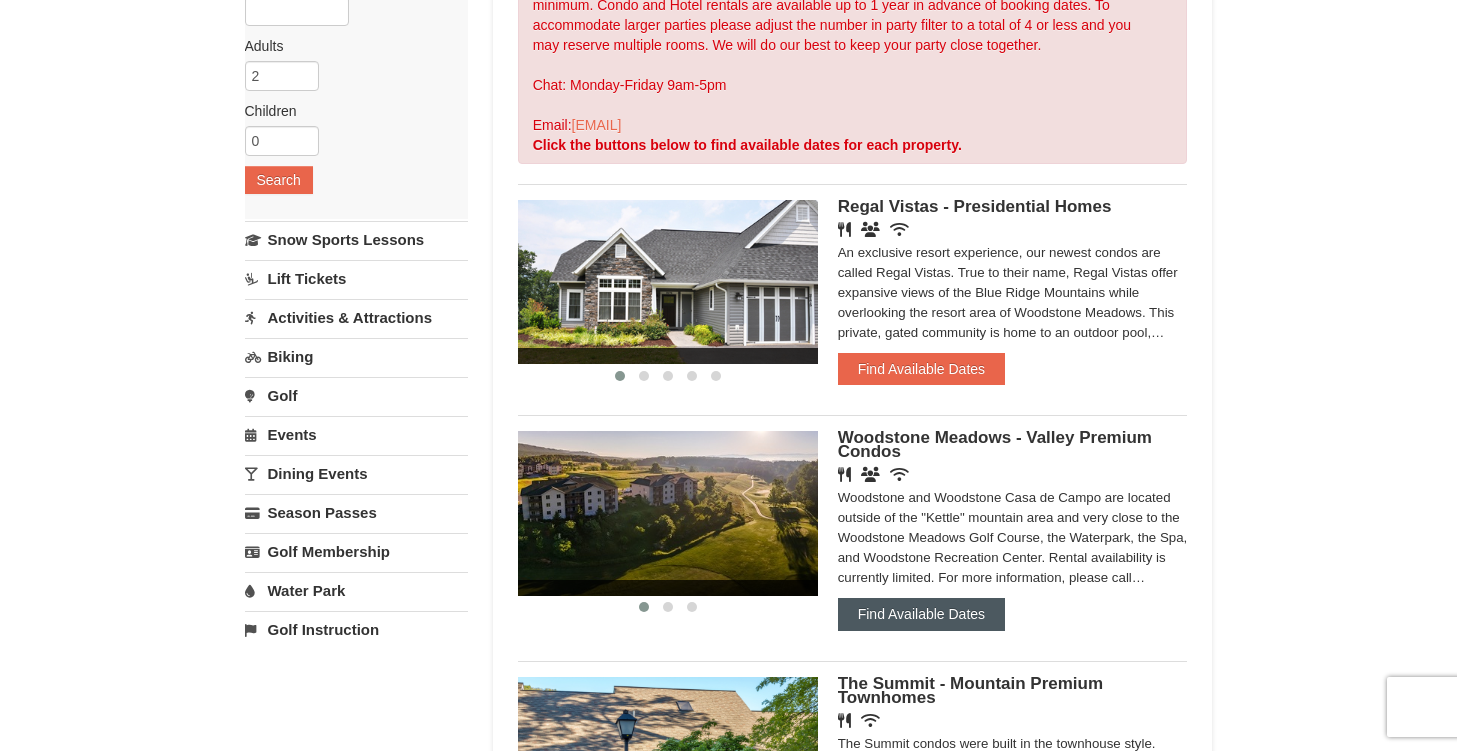 click on "Find Available Dates" at bounding box center (921, 614) 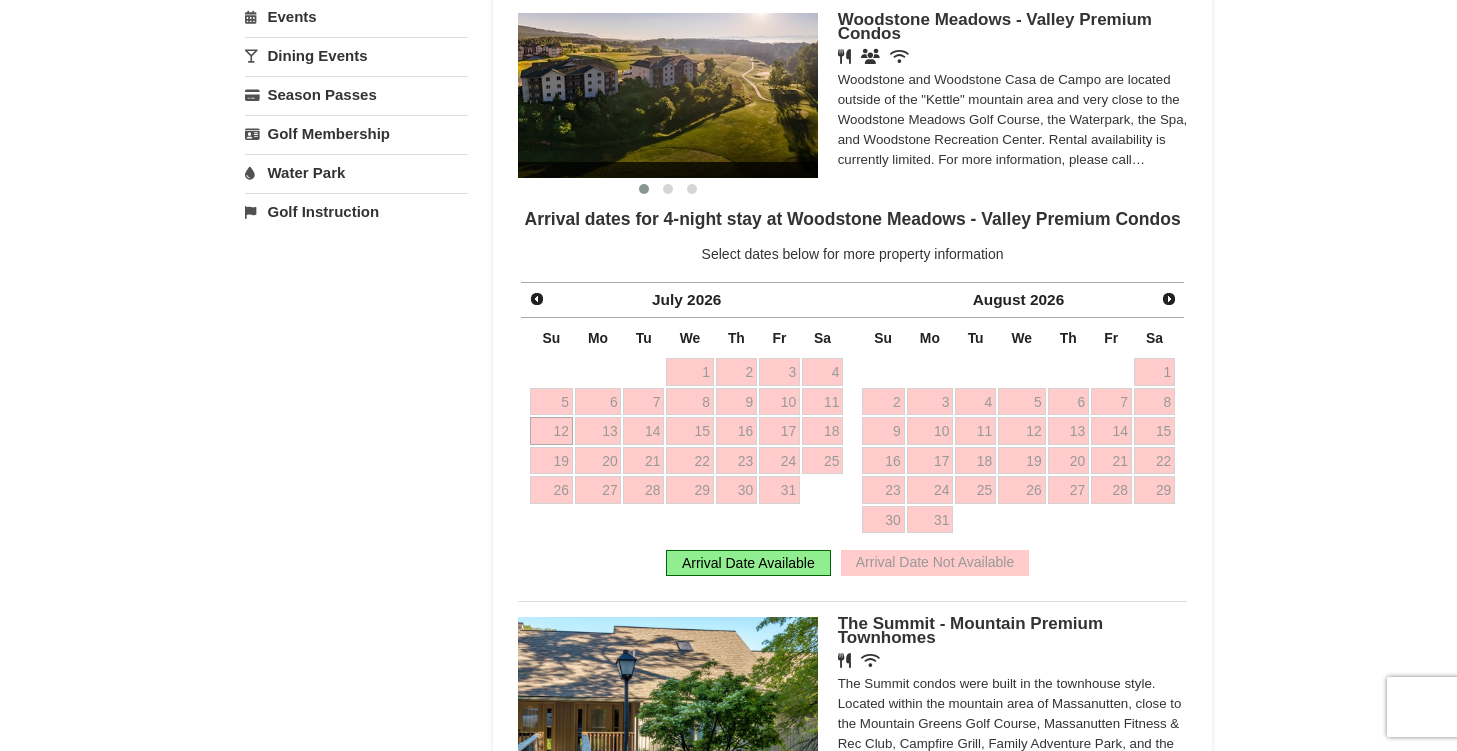 scroll, scrollTop: 693, scrollLeft: 0, axis: vertical 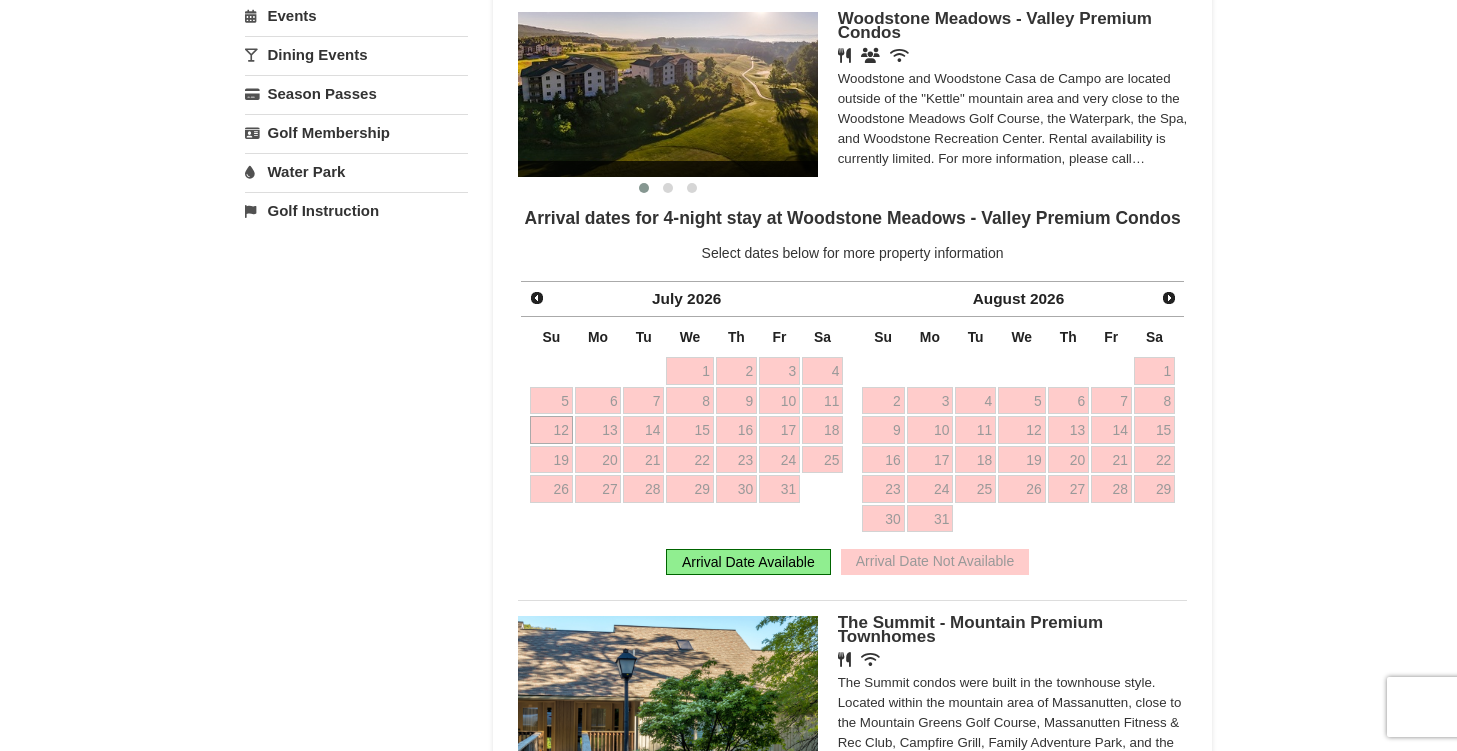 click on "5" at bounding box center (551, 401) 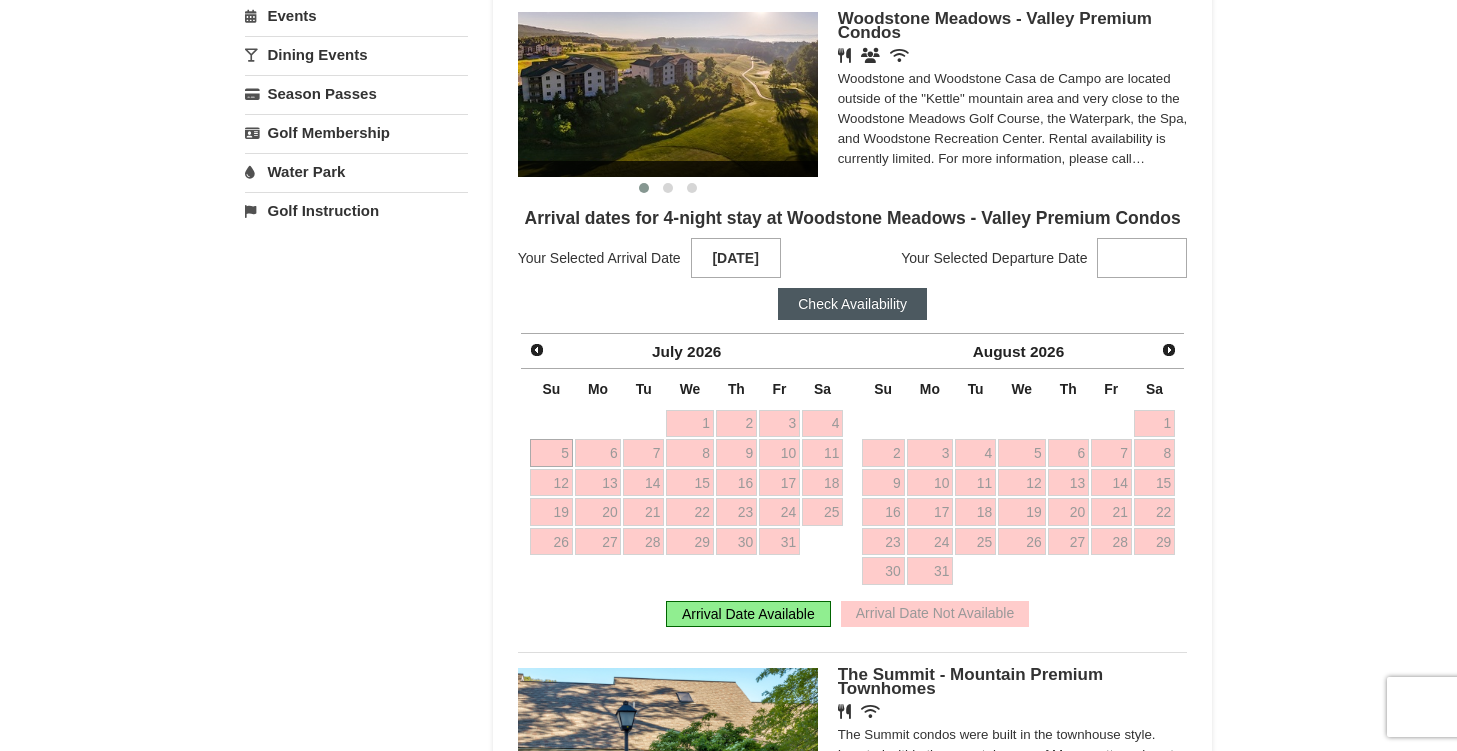 click on "Next" at bounding box center (1169, 350) 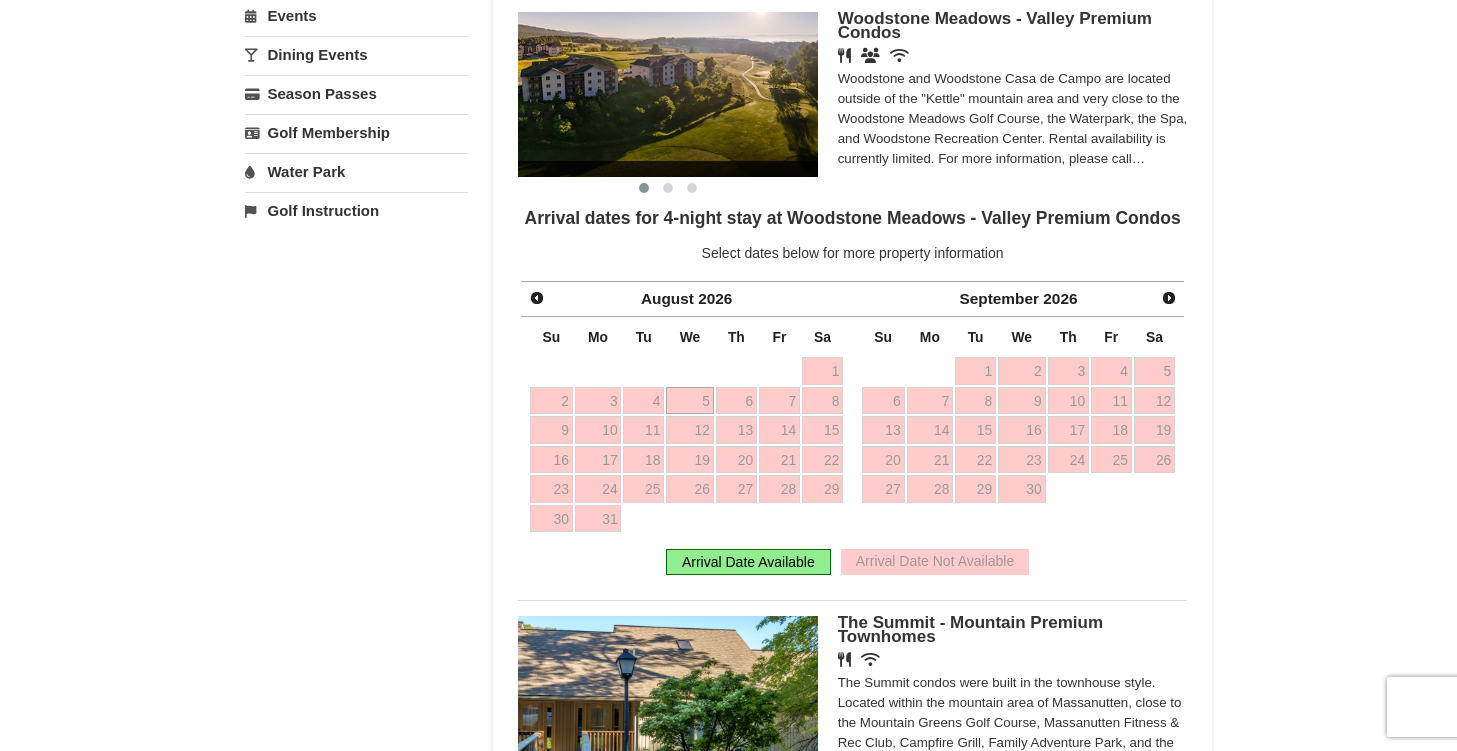 click on "Prev" at bounding box center (537, 298) 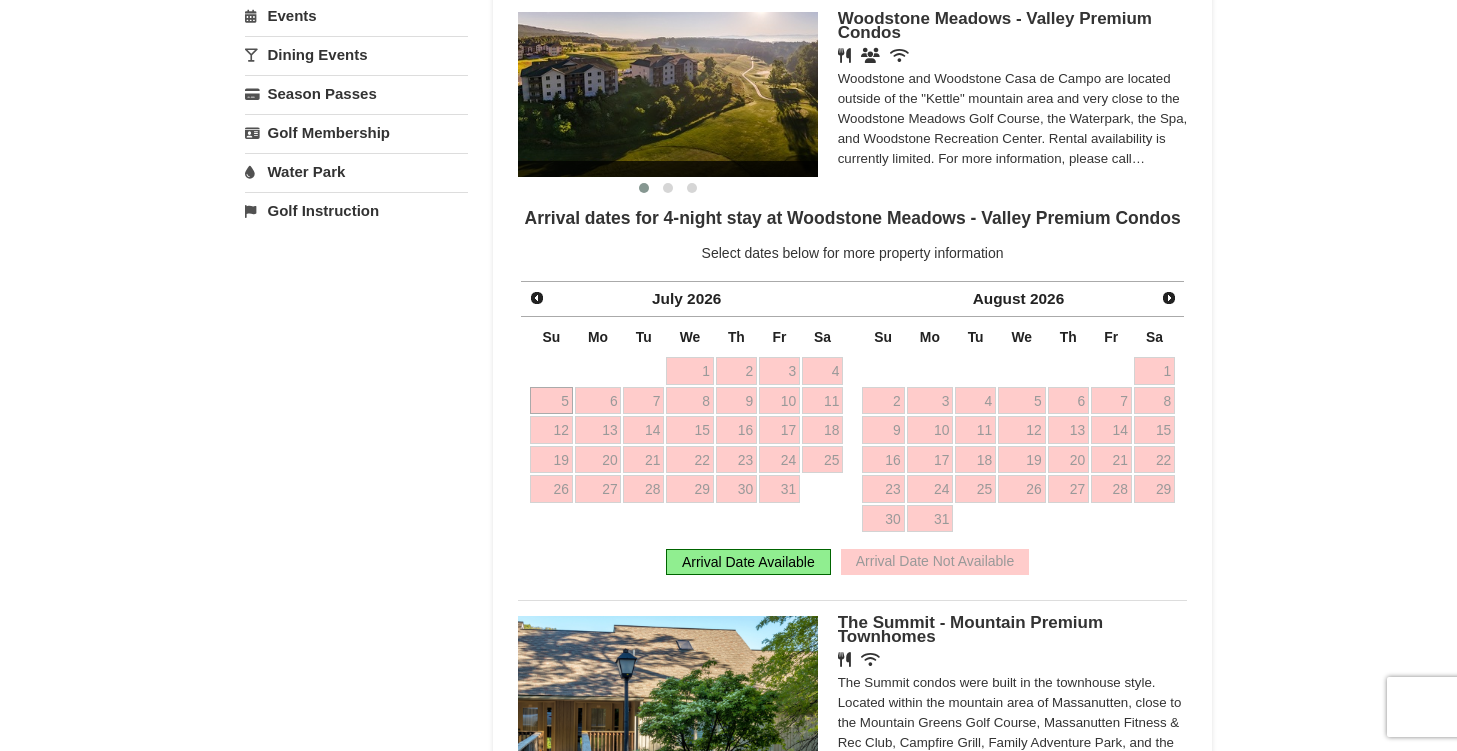 click on "Prev" at bounding box center (537, 298) 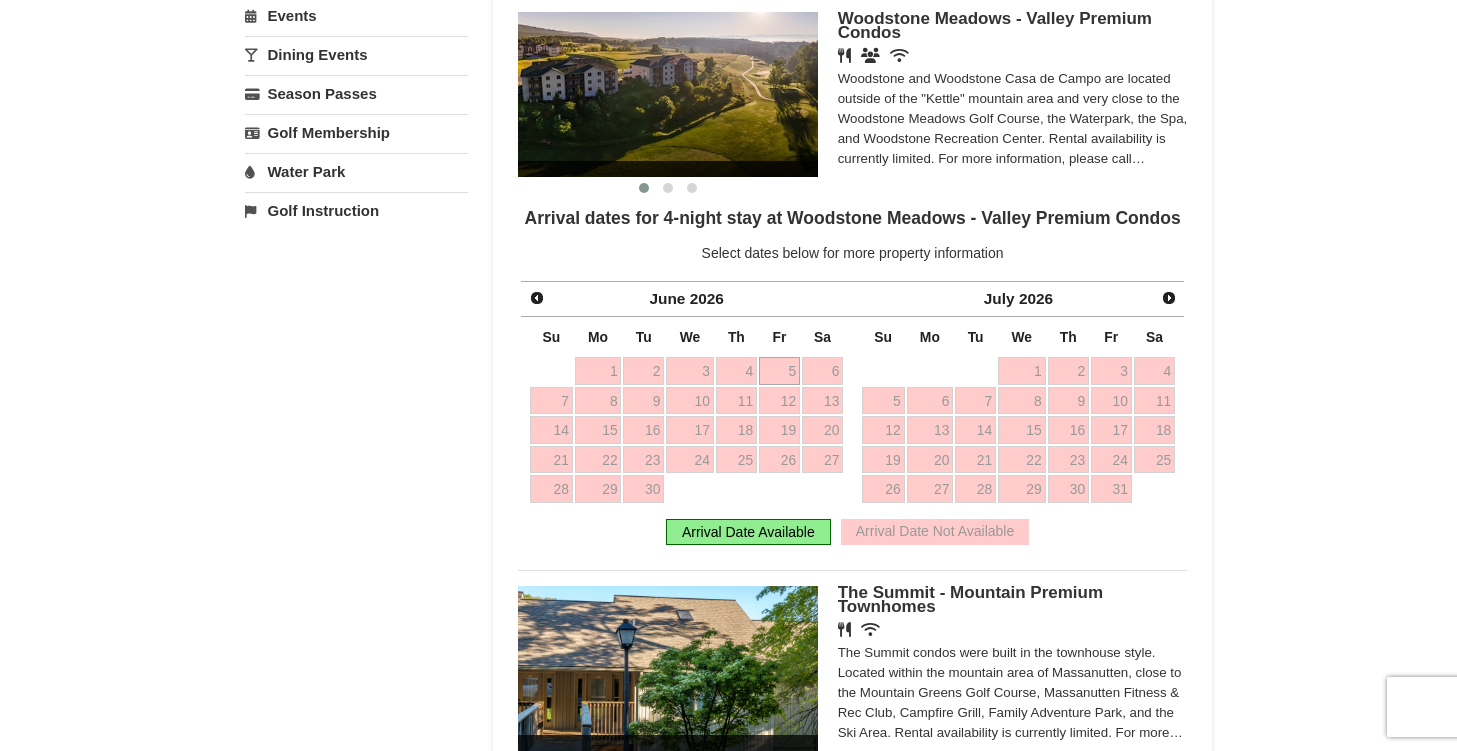 click on "Prev" at bounding box center (537, 298) 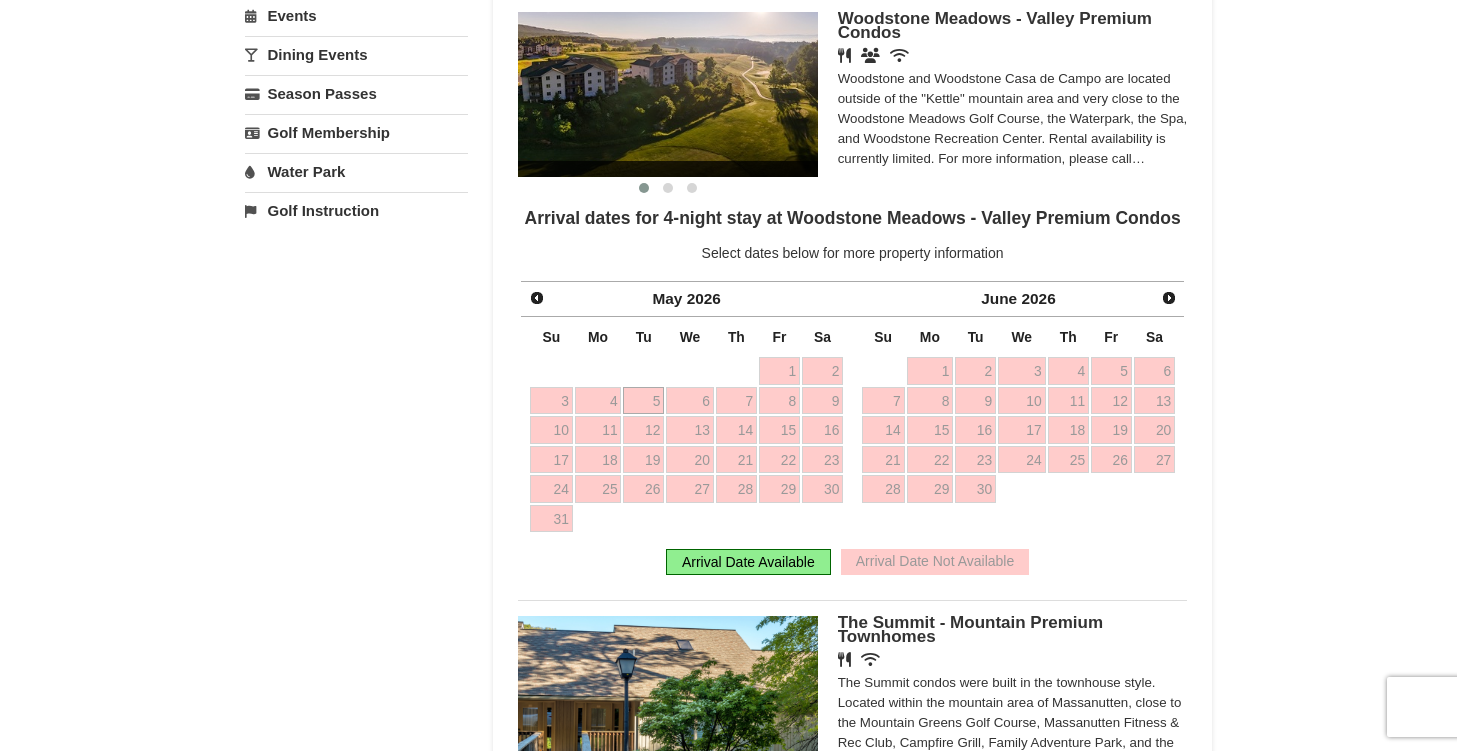 click on "Prev" at bounding box center (537, 298) 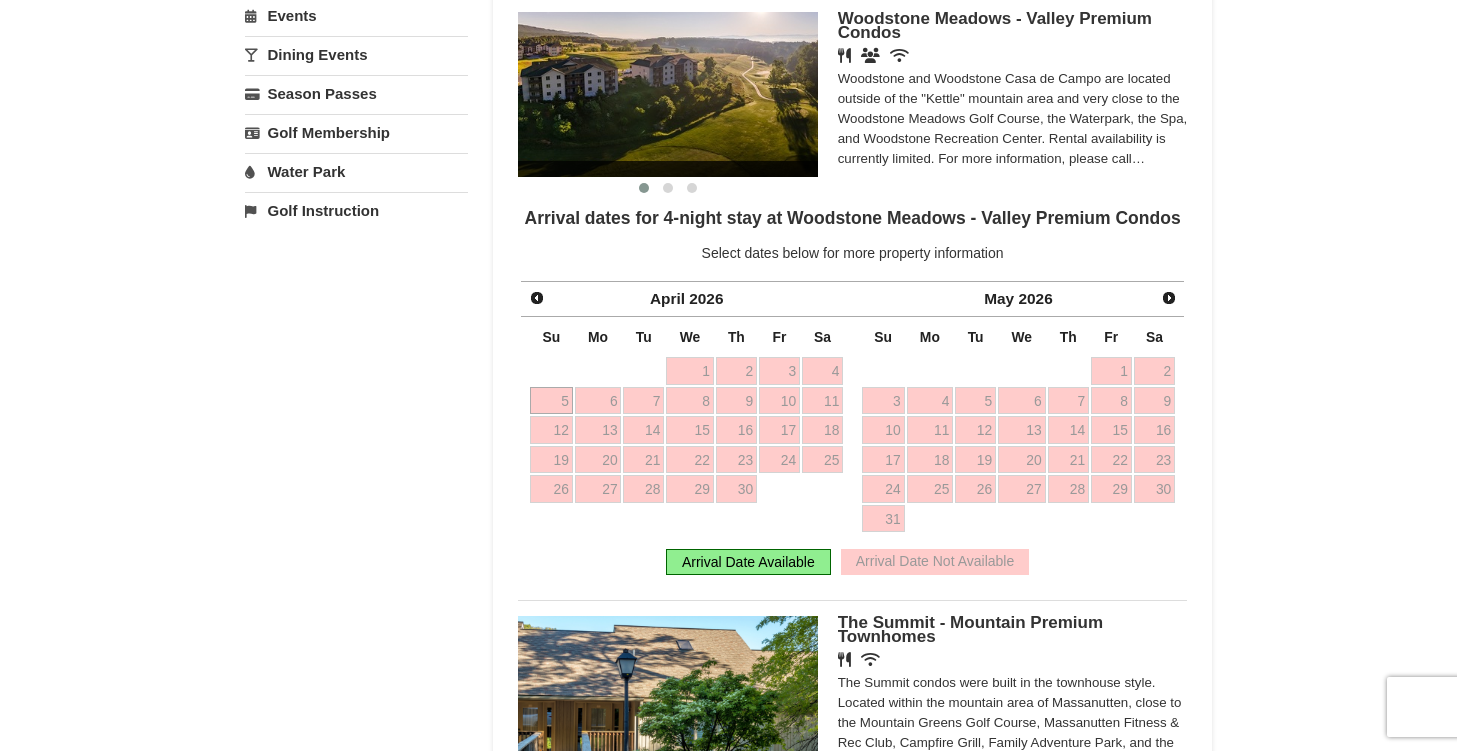 click on "Prev" at bounding box center [537, 298] 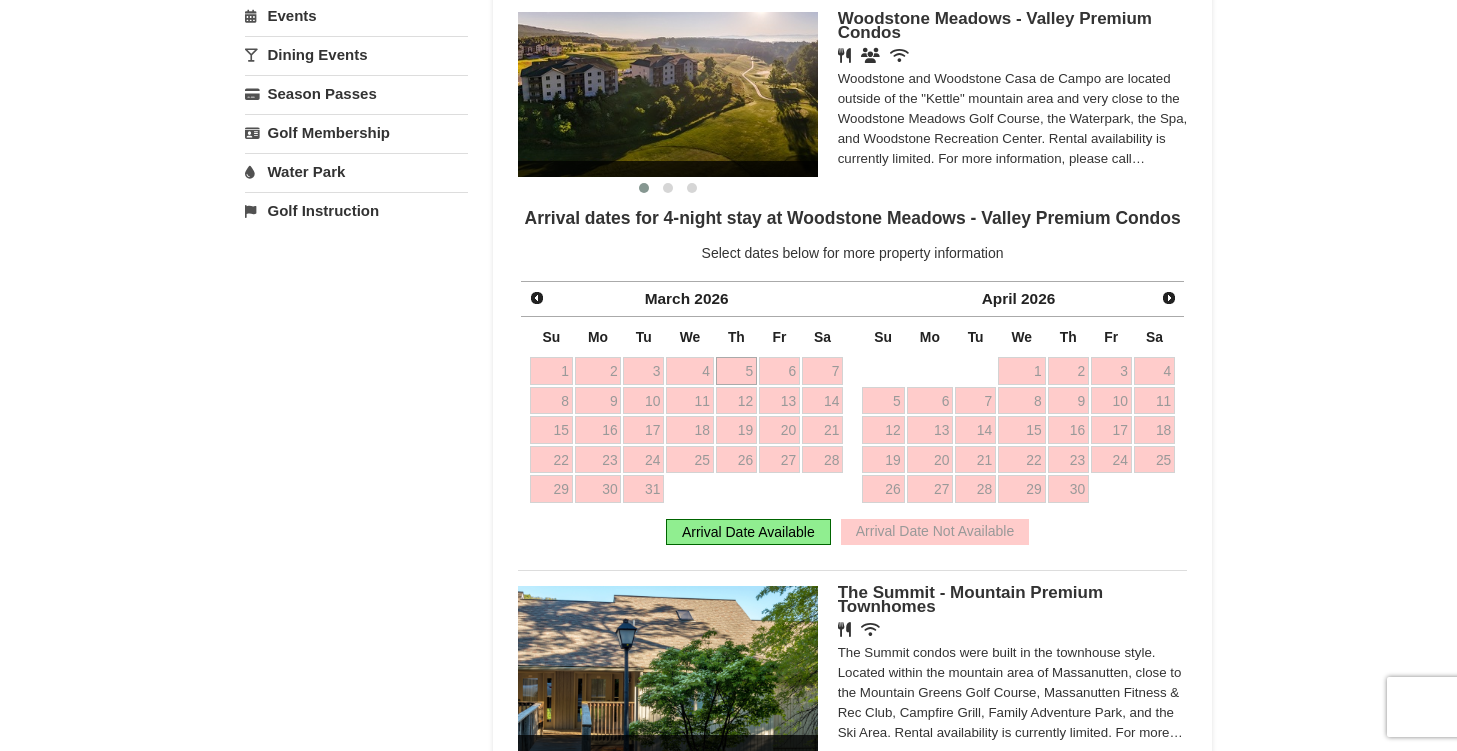 click on "Prev" at bounding box center [537, 298] 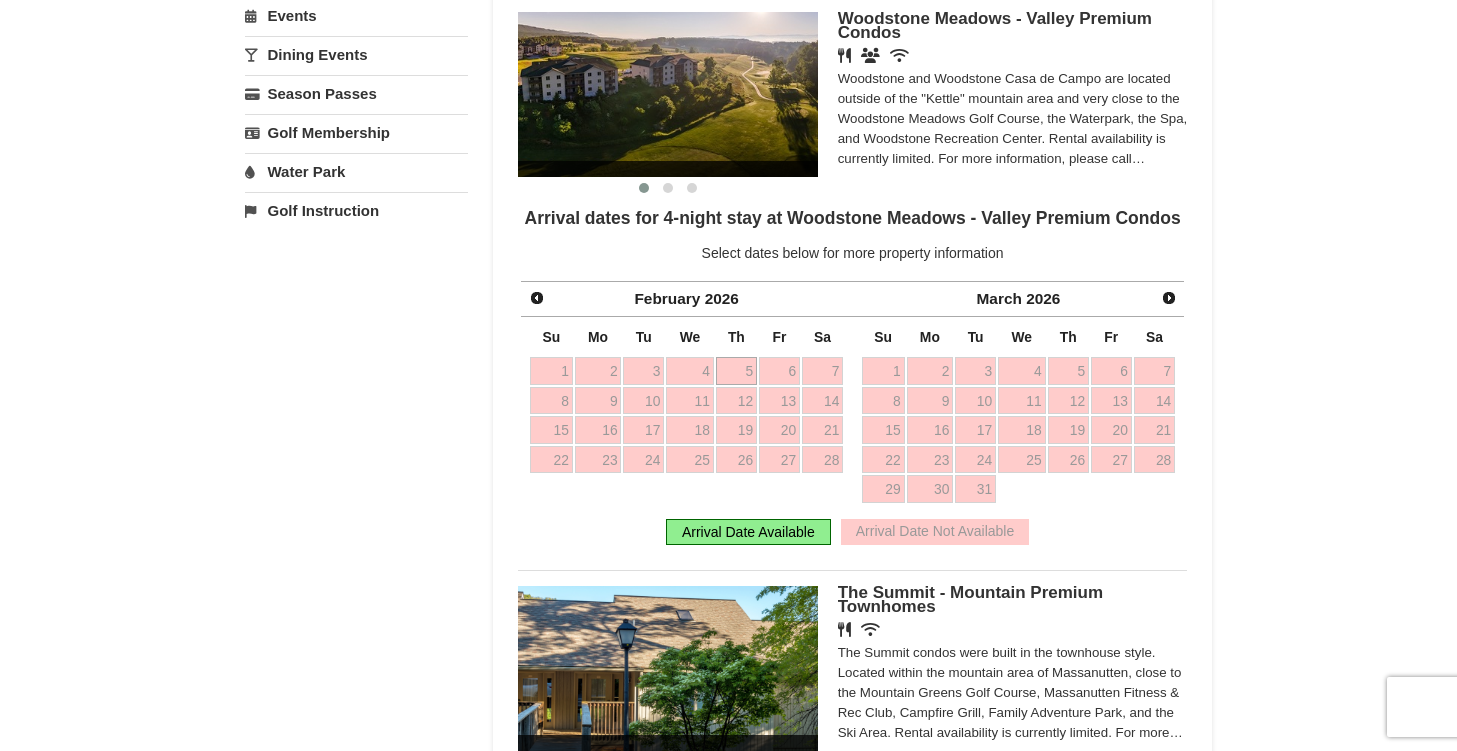 click on "Prev" at bounding box center [537, 298] 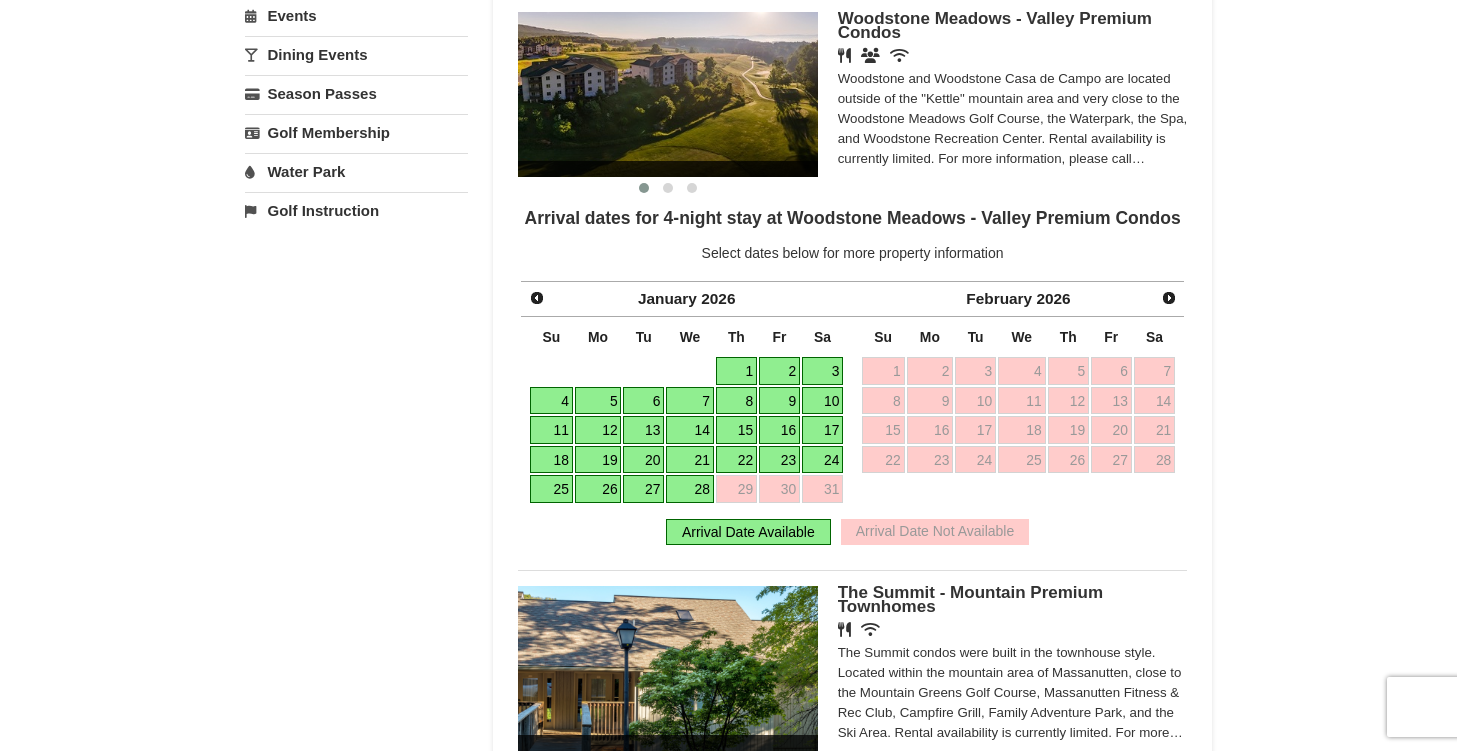 click on "Prev" at bounding box center [537, 298] 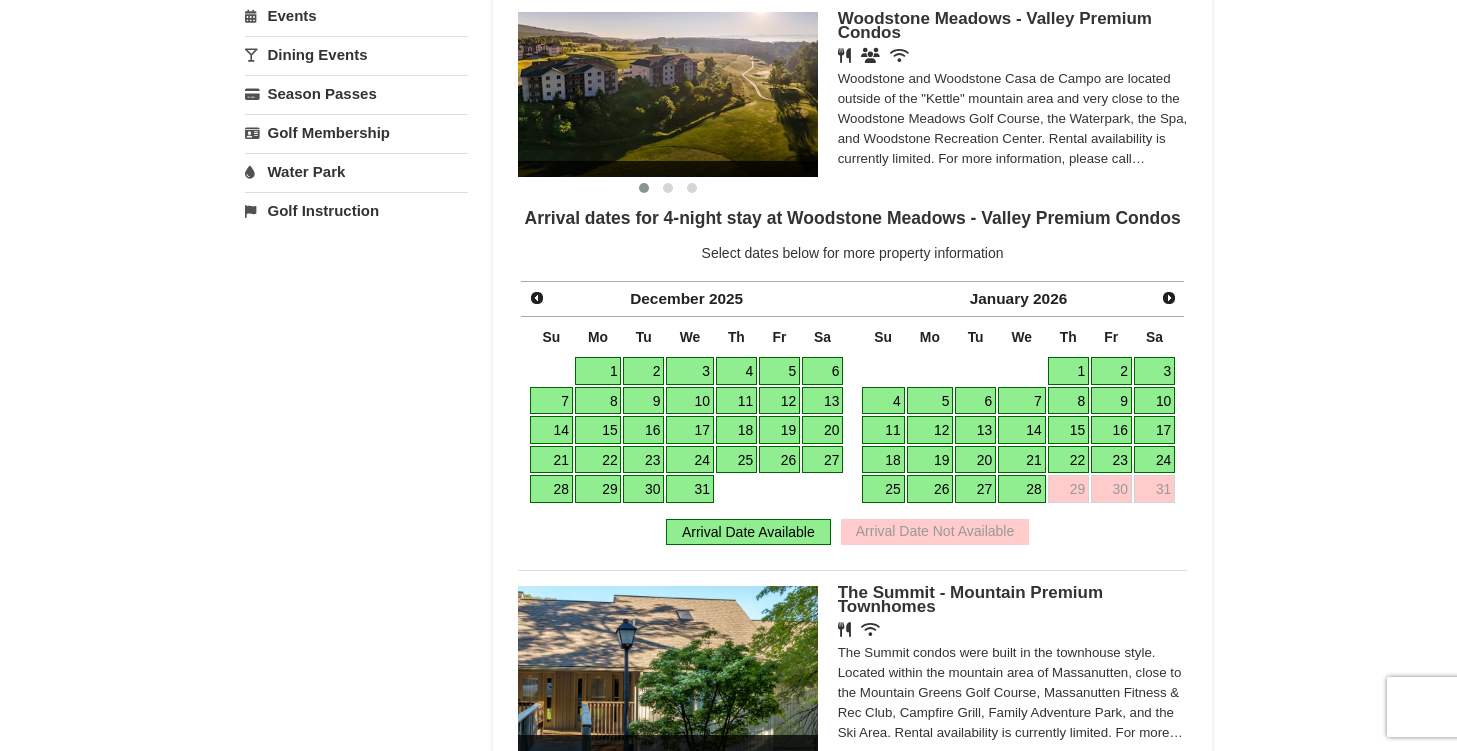 click on "Prev" at bounding box center [537, 298] 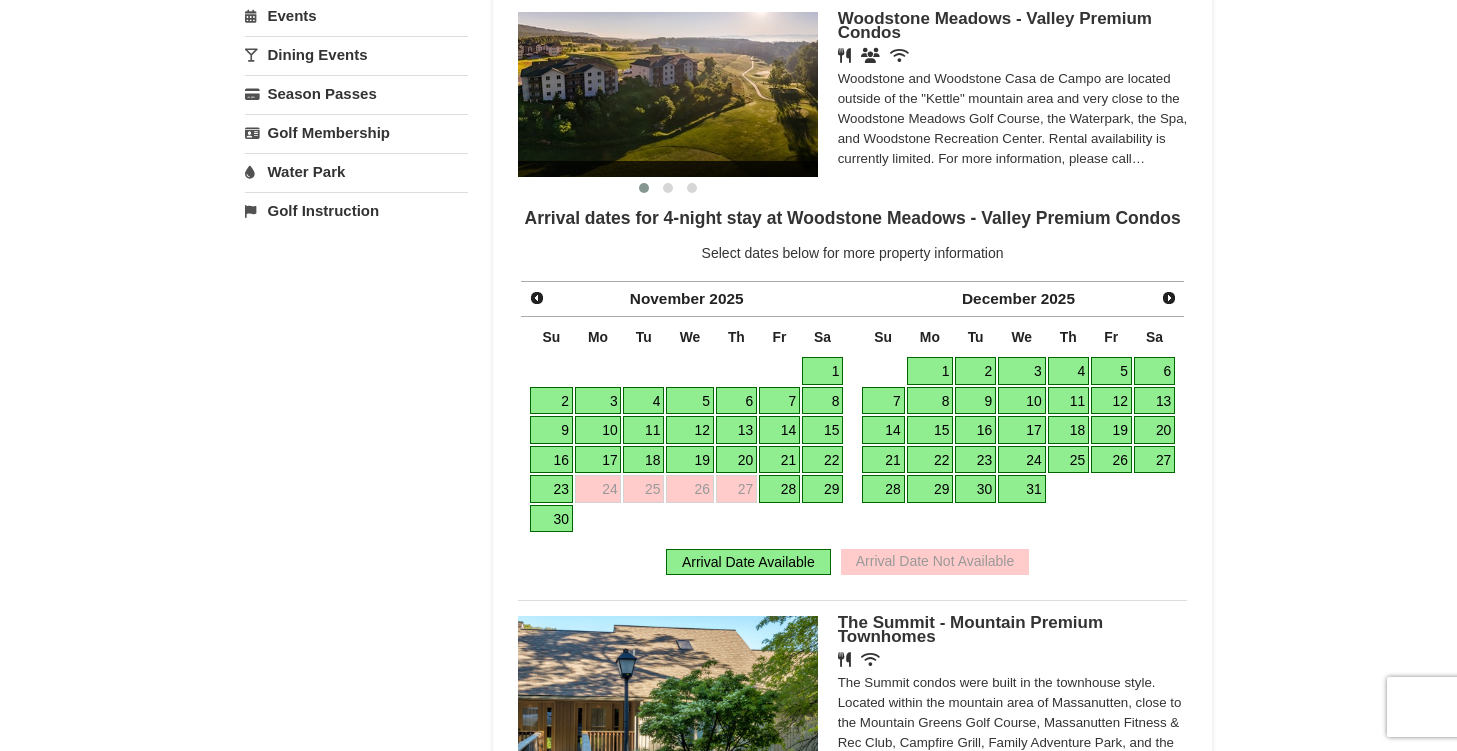 click on "Prev" at bounding box center (537, 298) 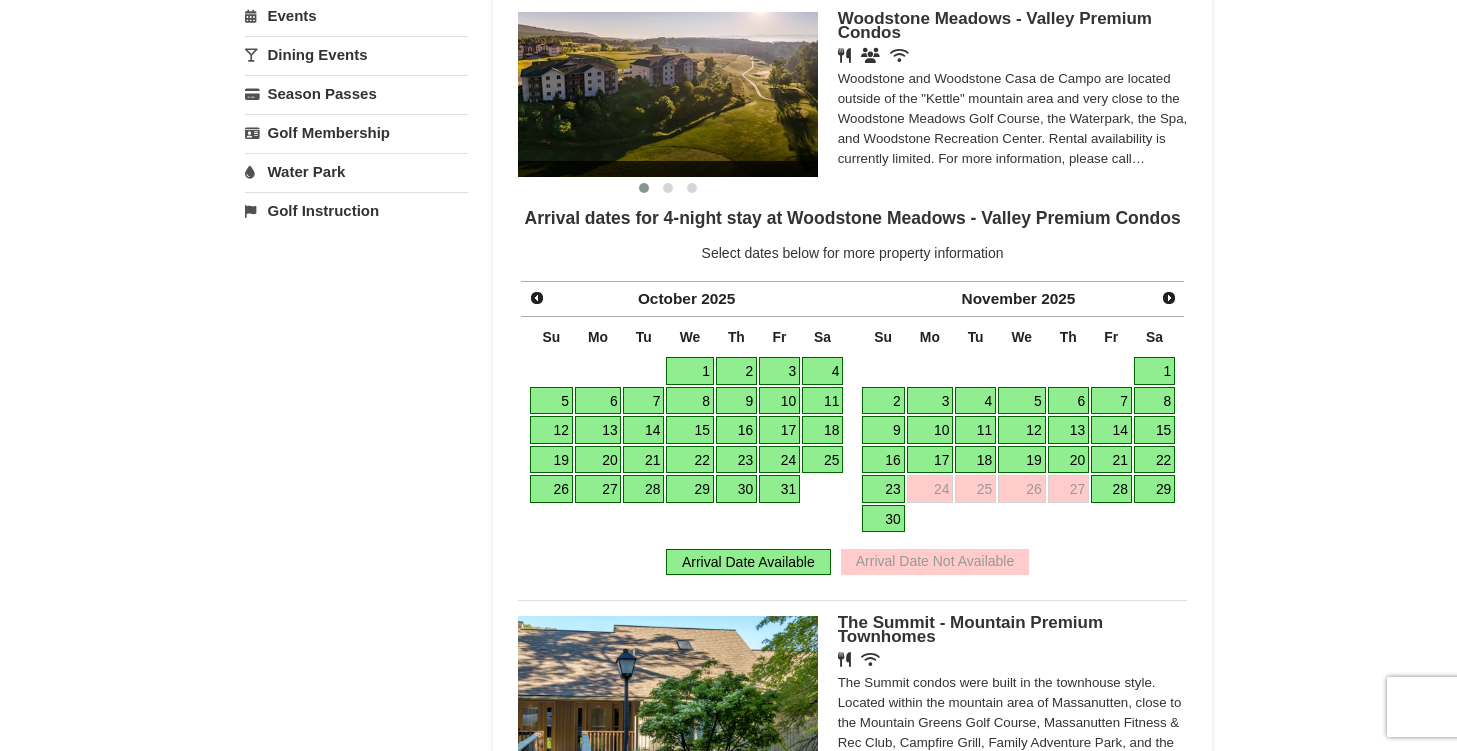 click on "Prev" at bounding box center (537, 298) 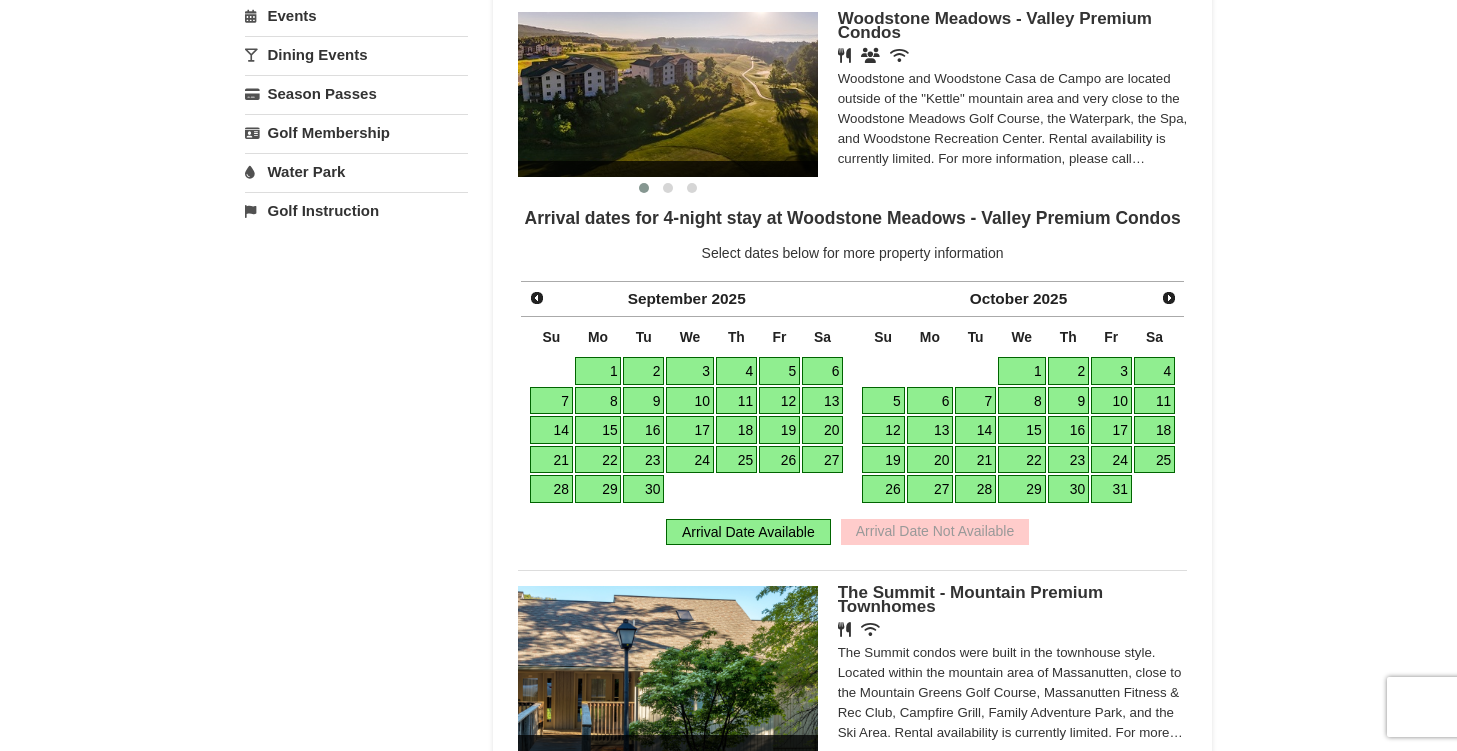 click on "21" at bounding box center (551, 460) 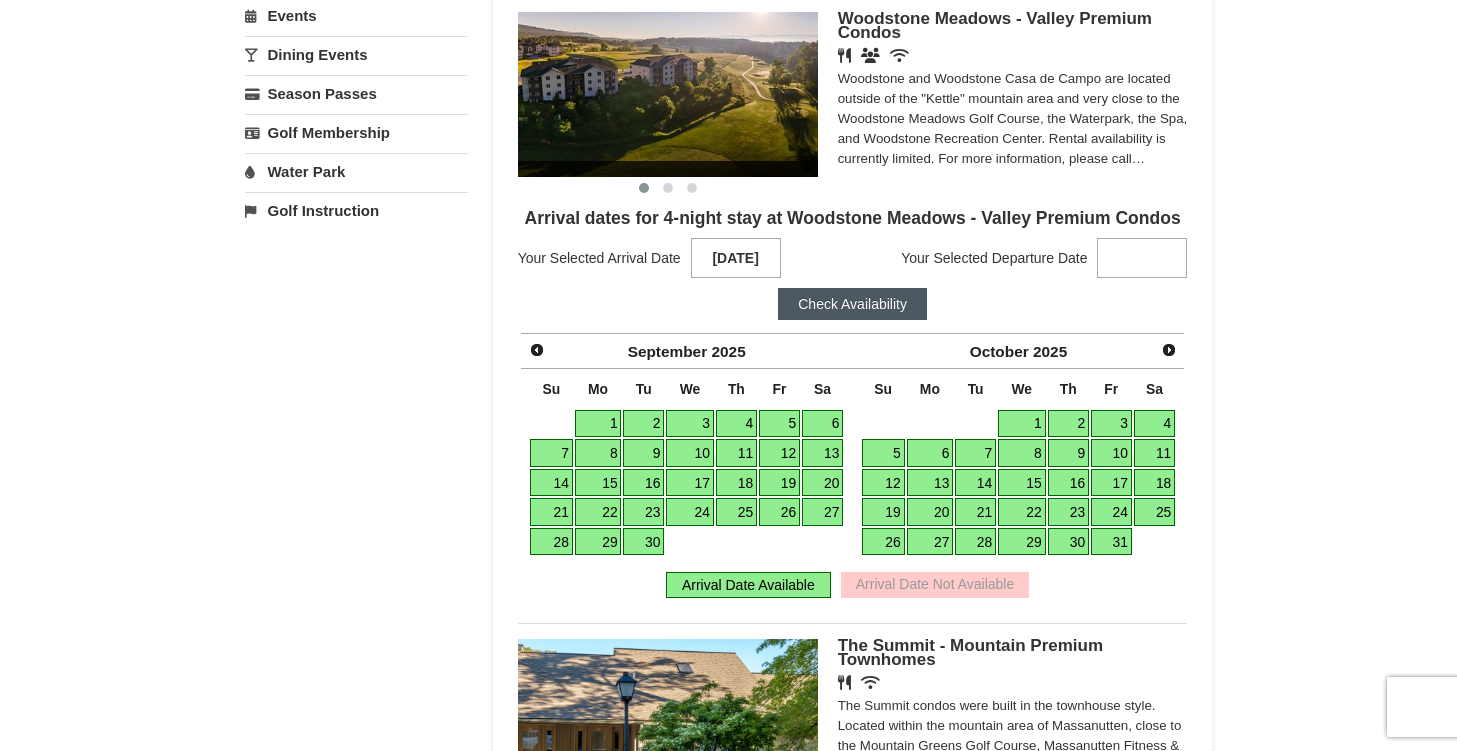 click on "21" at bounding box center [551, 512] 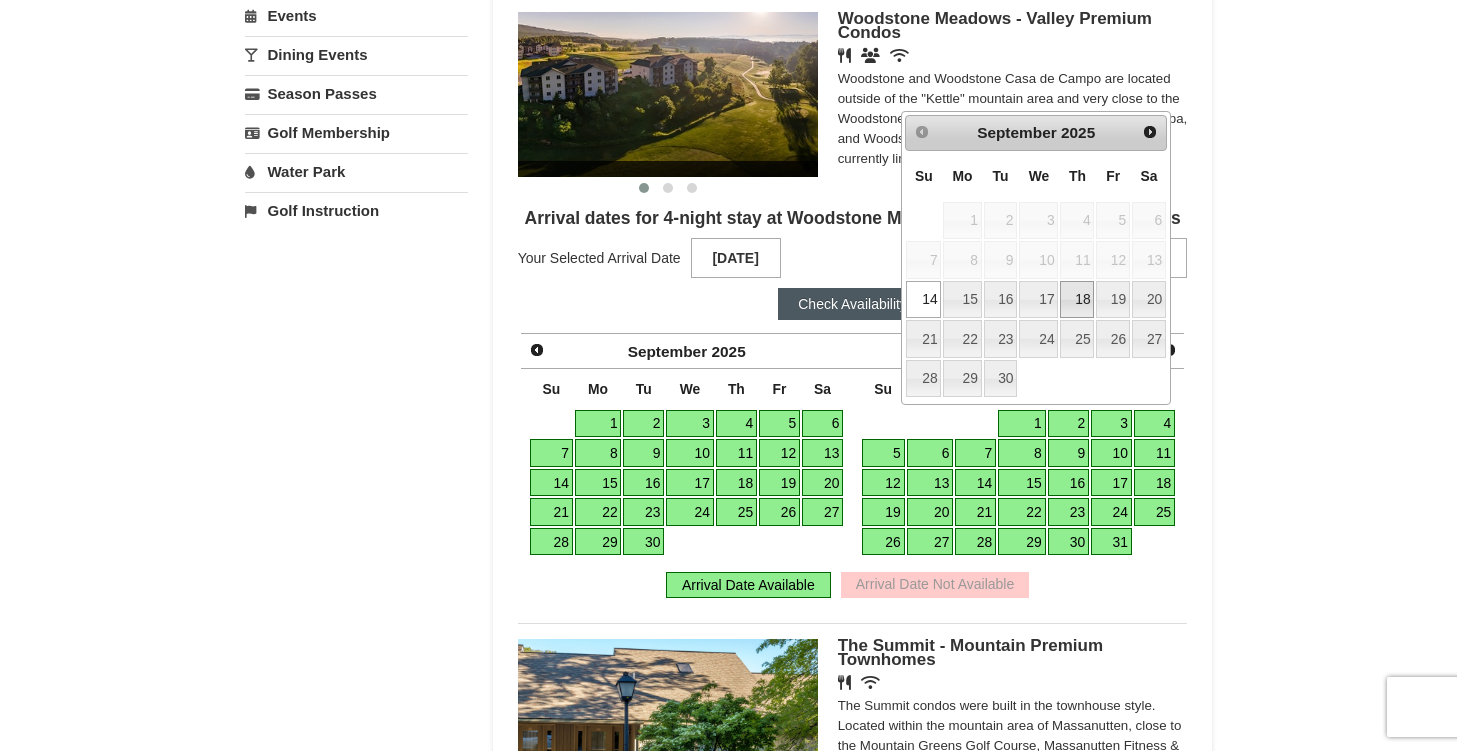 click on "18" at bounding box center [1077, 300] 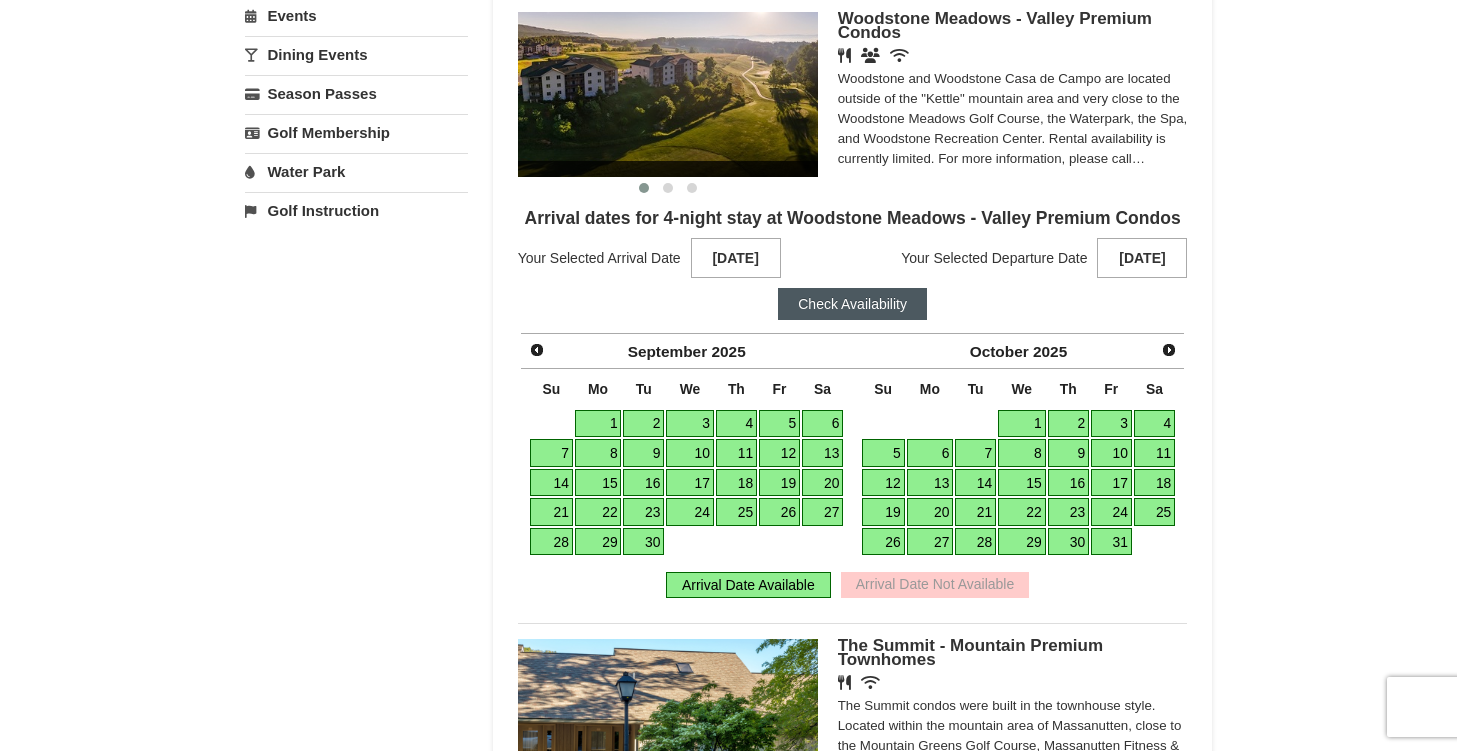 click on "Check Availability" at bounding box center (852, 304) 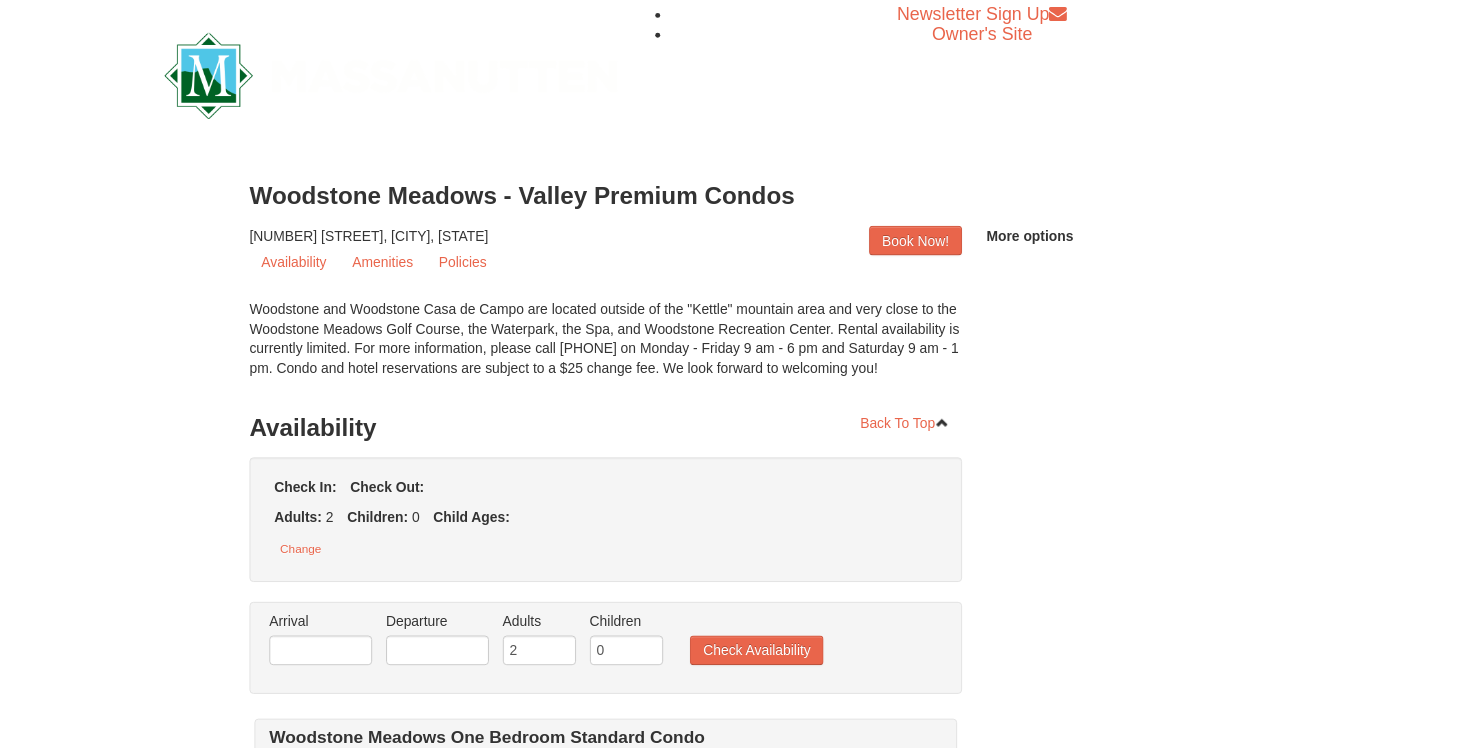 scroll, scrollTop: 0, scrollLeft: 0, axis: both 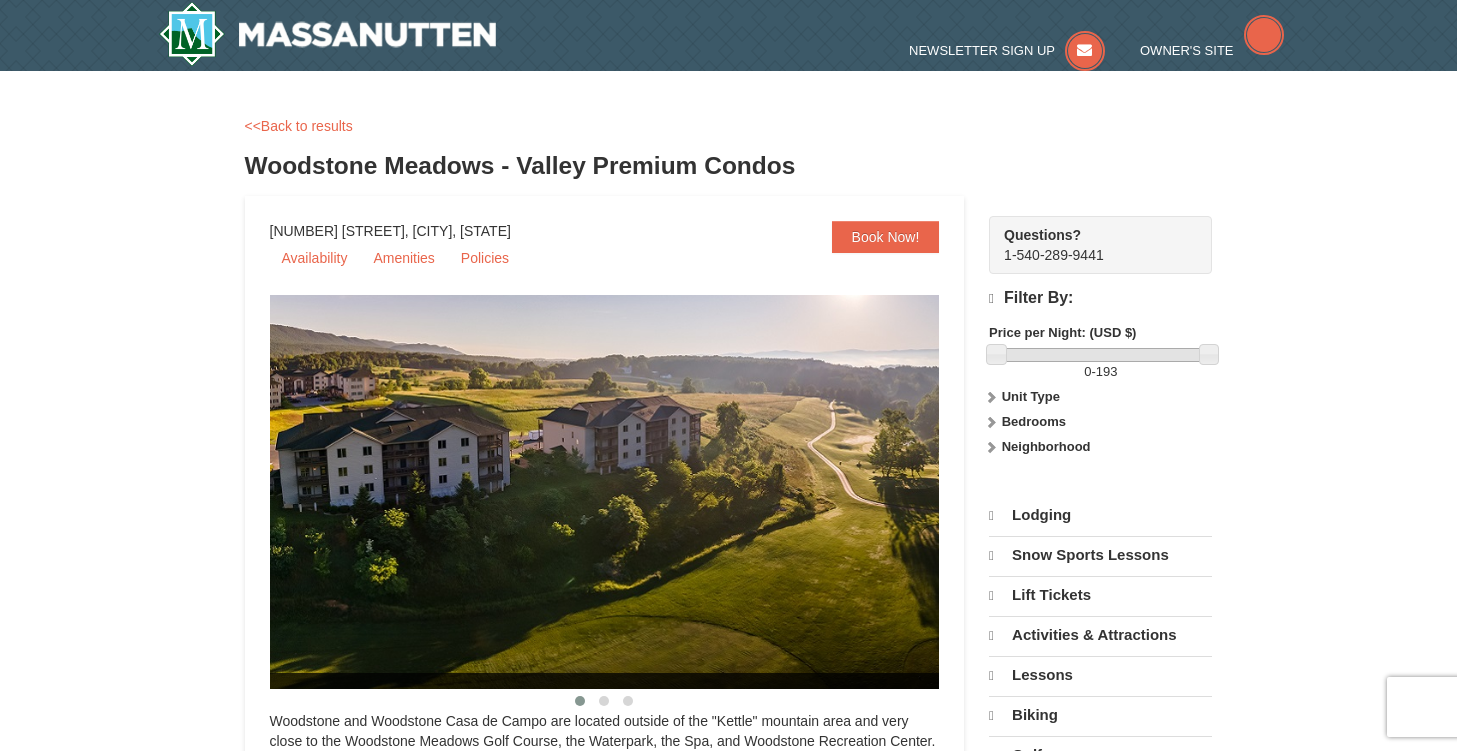 select on "8" 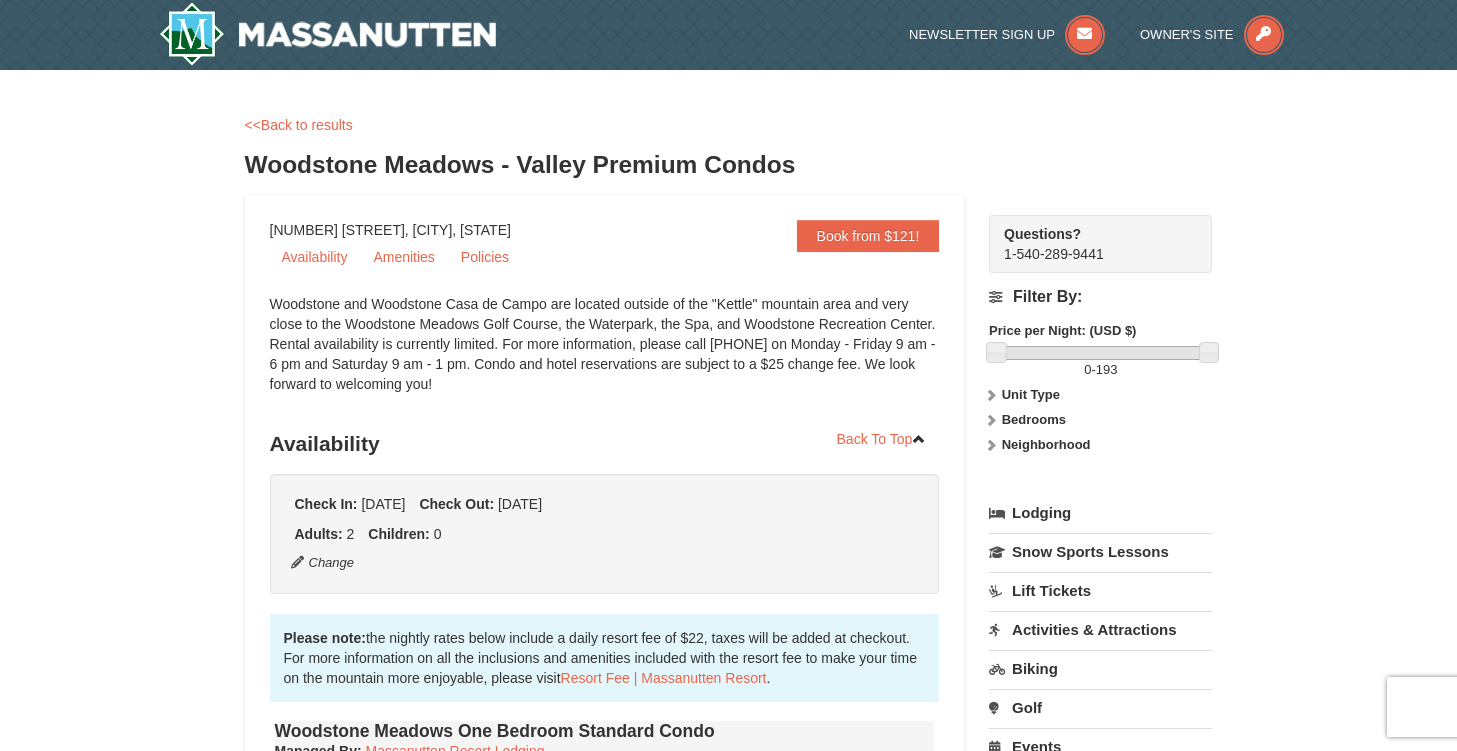 scroll, scrollTop: 0, scrollLeft: 0, axis: both 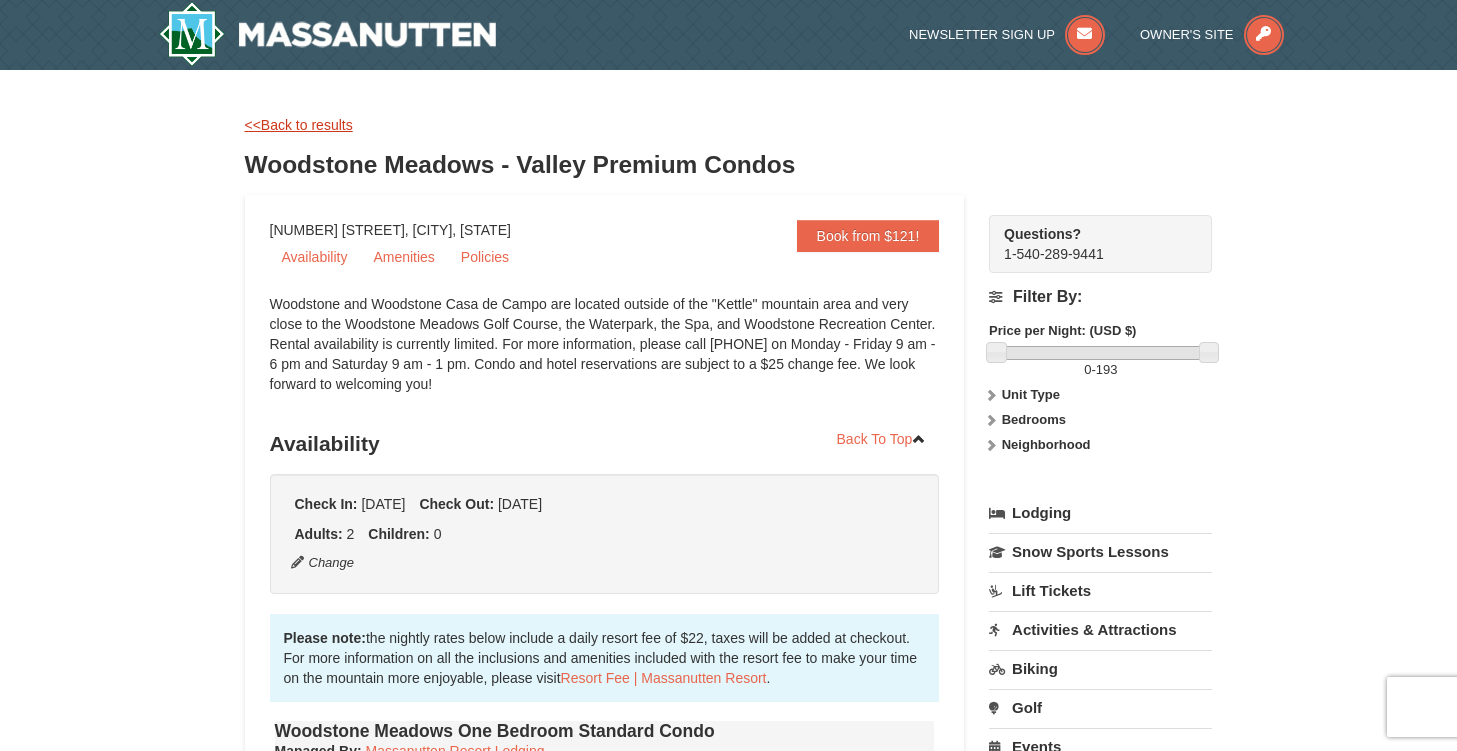 click on "<<Back to results" at bounding box center (299, 125) 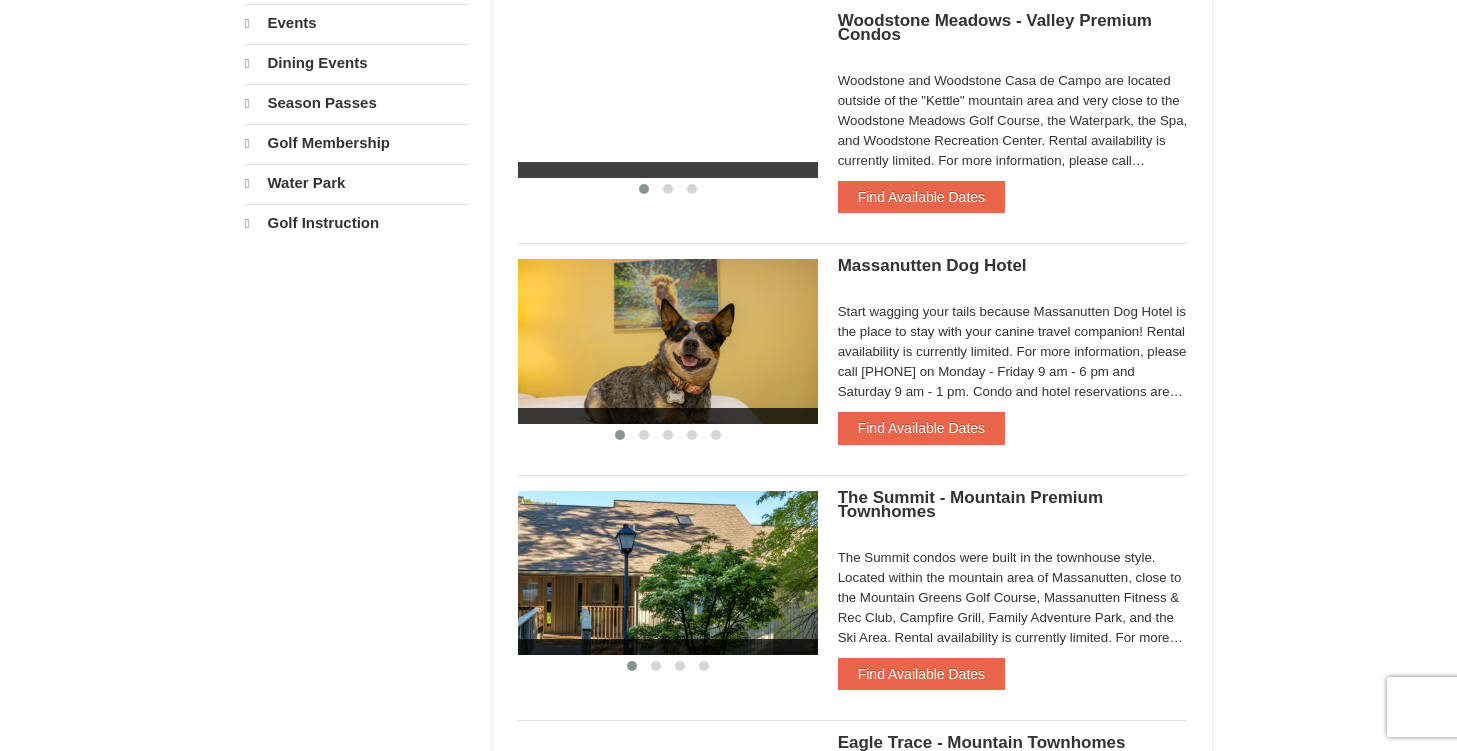 scroll, scrollTop: 650, scrollLeft: 0, axis: vertical 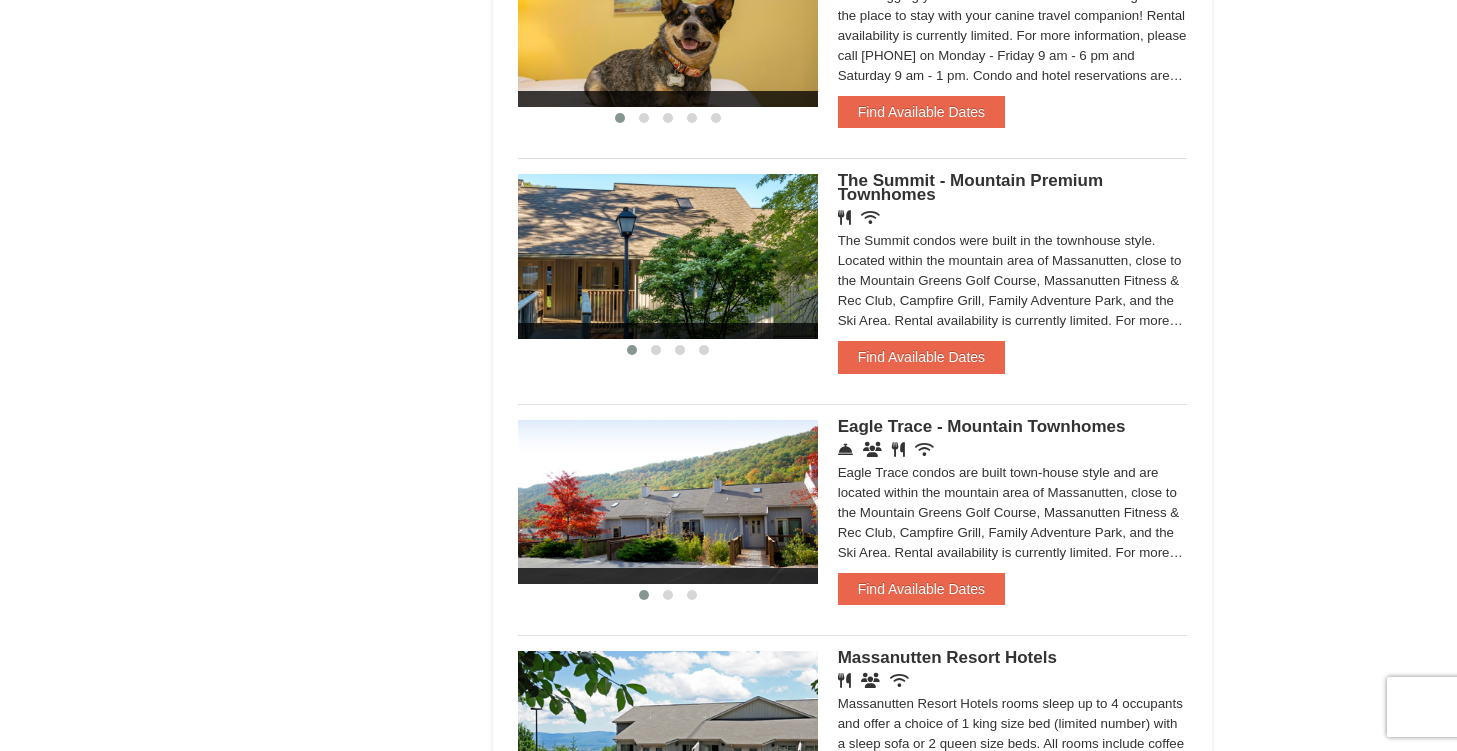 click on "The Summit condos were built in the townhouse style. Located within the mountain area of Massanutten, close to the Mountain Greens Golf Course, Massanutten Fitness & Rec Club, Campfire Grill, Family Adventure Park, and the Ski Area.
Rental availability is currently limited. For more information, please call 540.289.4952 on Monday - Friday 9 am - 6 pm and Saturday 9 am - 1 pm. Condo and hotel reservations are subject to a $25 change fee.
We look forward to welcoming you!" at bounding box center [1013, 281] 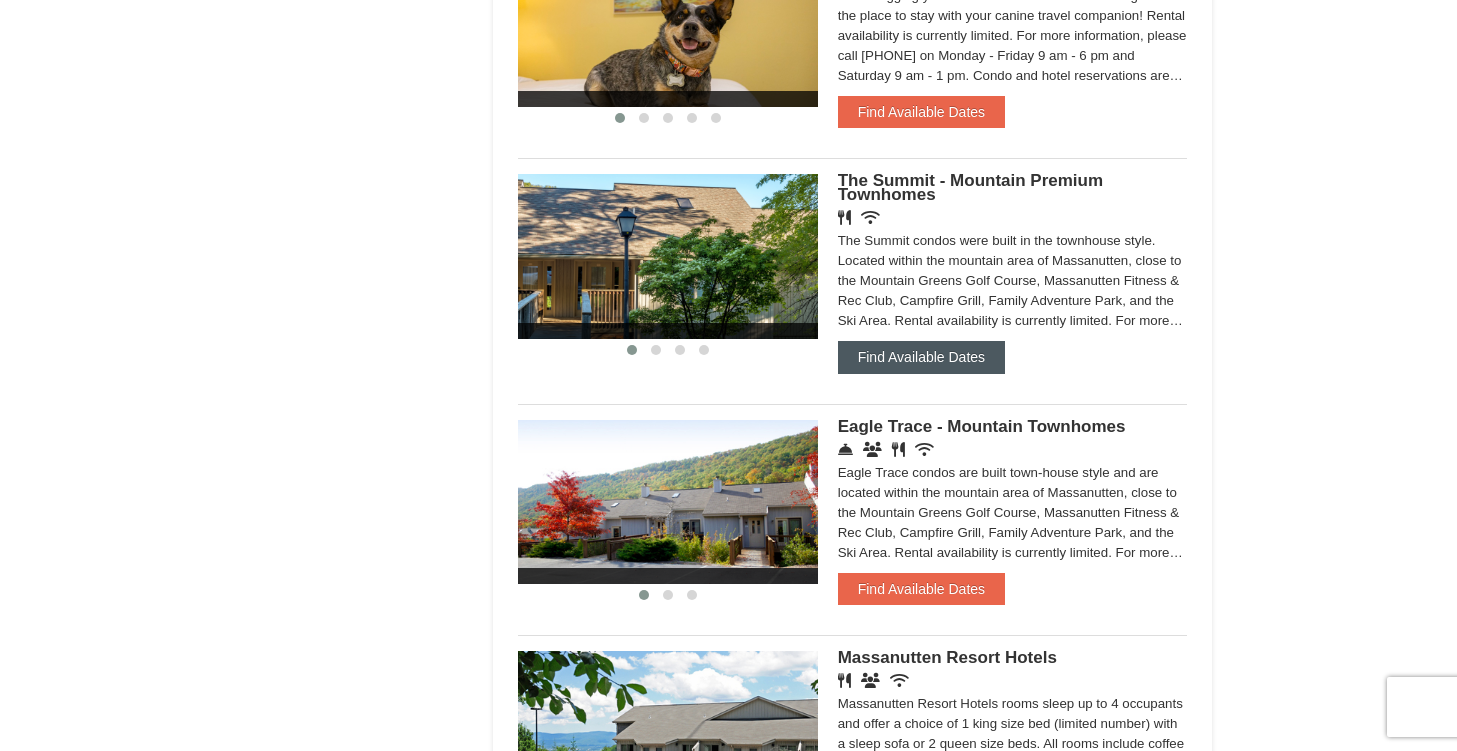 click on "Find Available Dates" at bounding box center [921, 357] 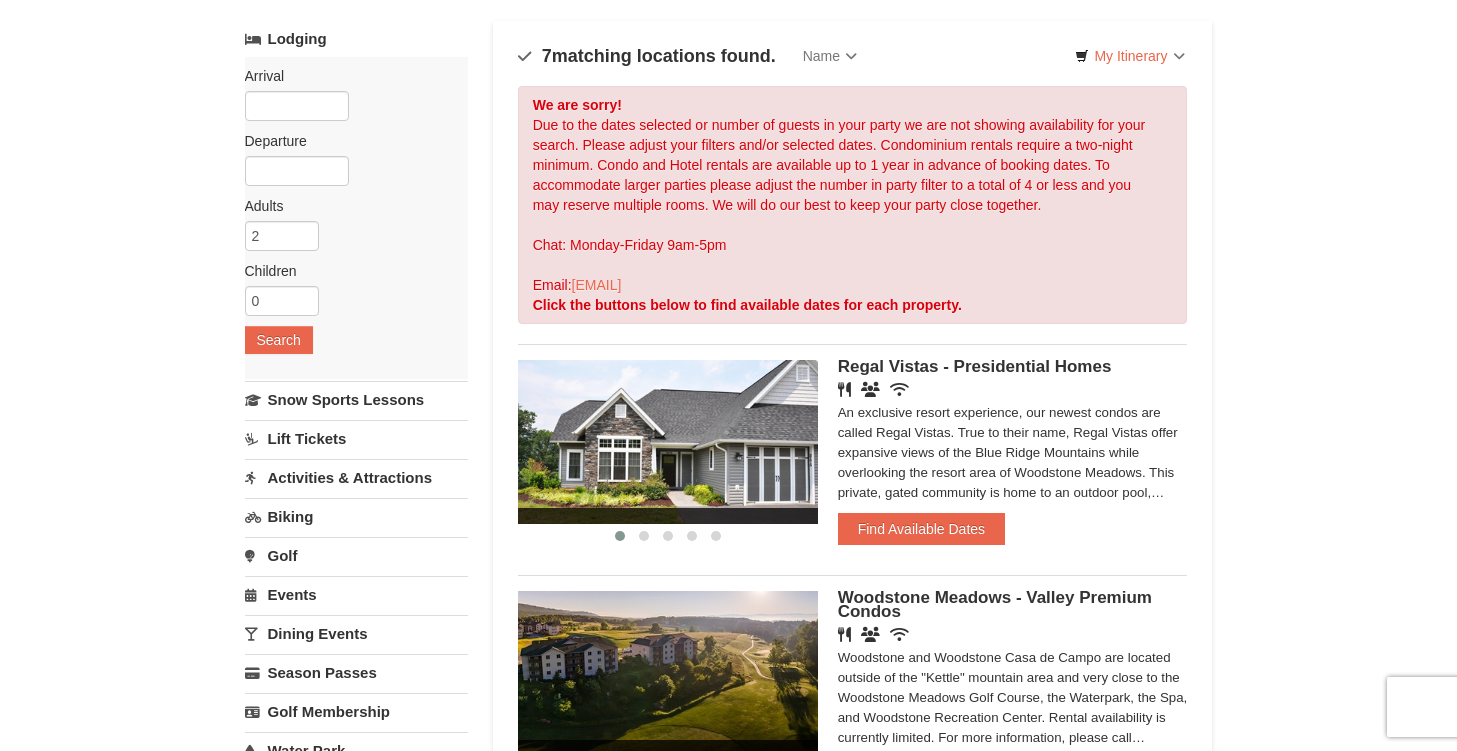 scroll, scrollTop: 0, scrollLeft: 0, axis: both 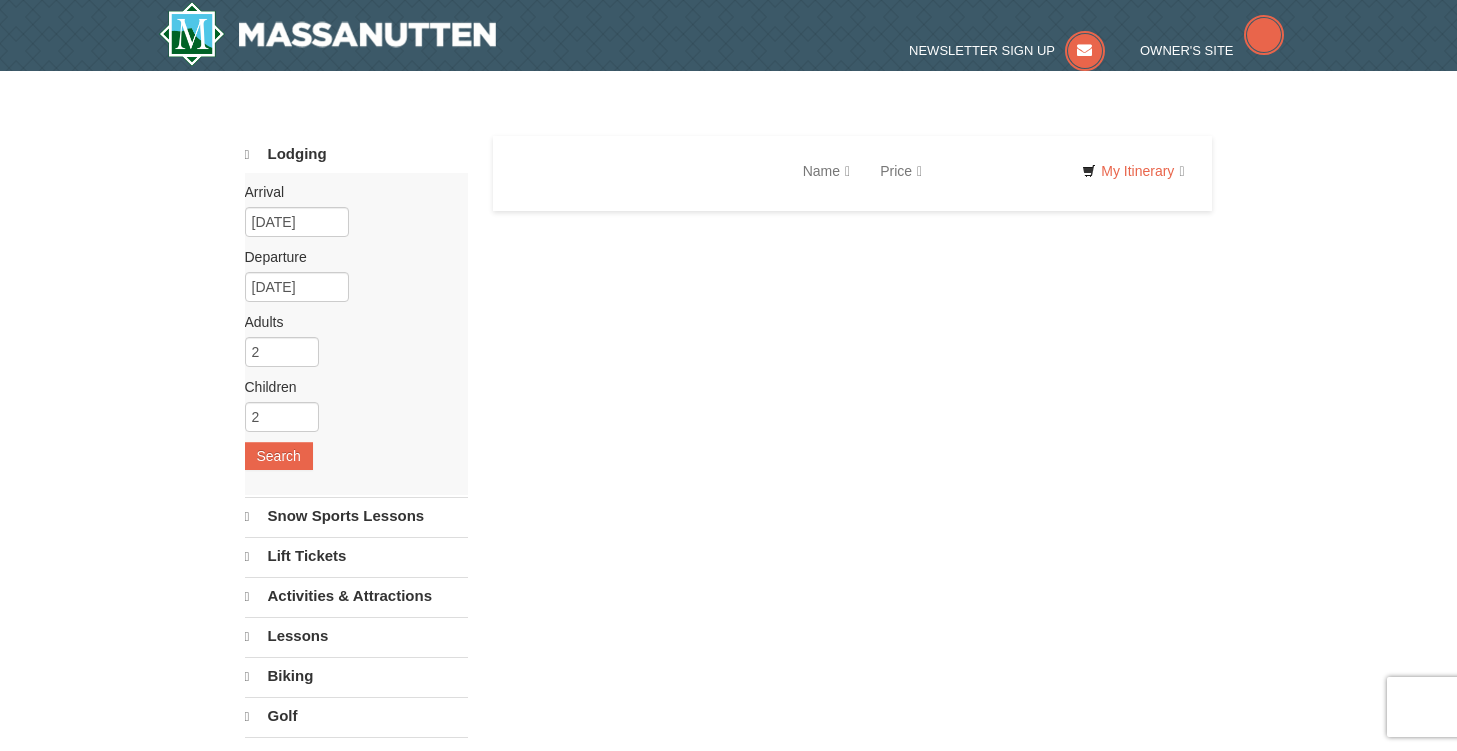 select on "8" 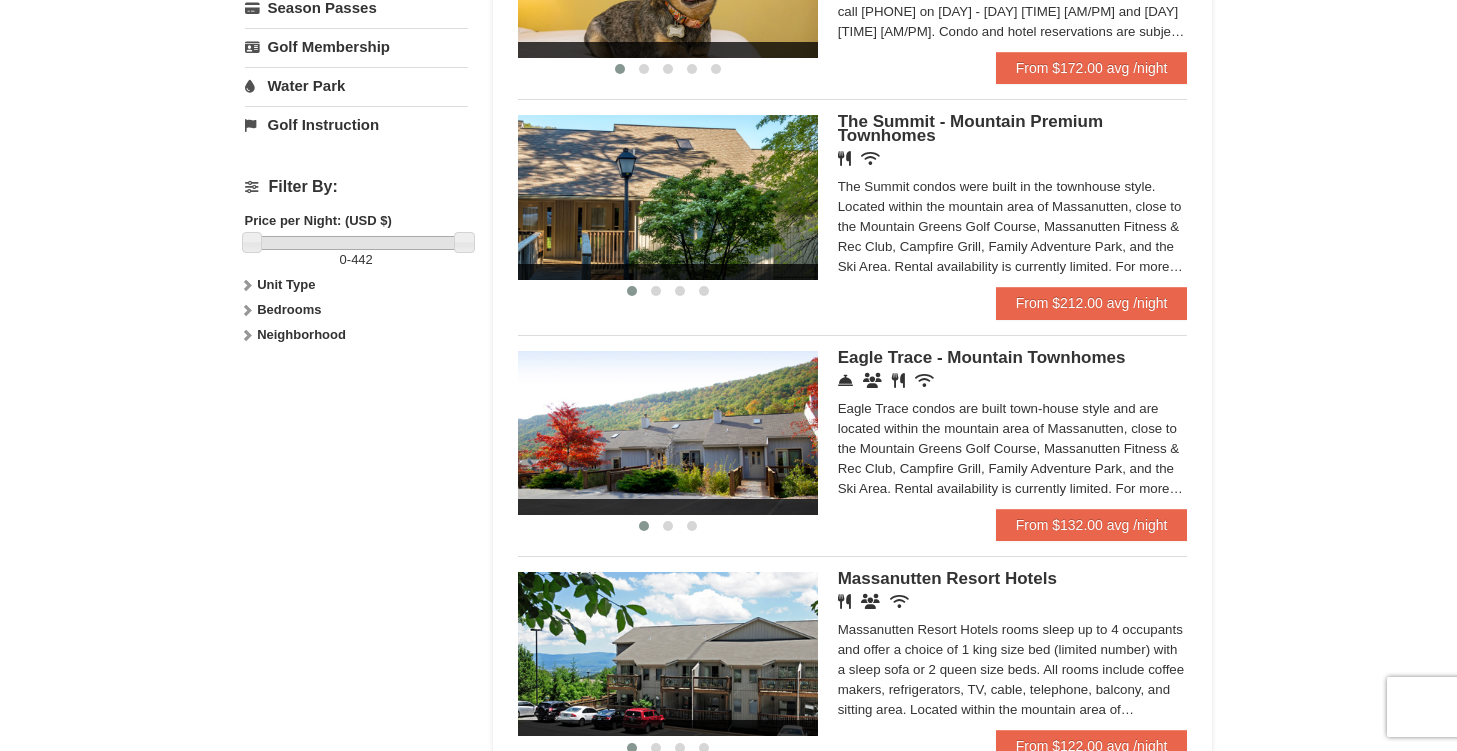 scroll, scrollTop: 783, scrollLeft: 0, axis: vertical 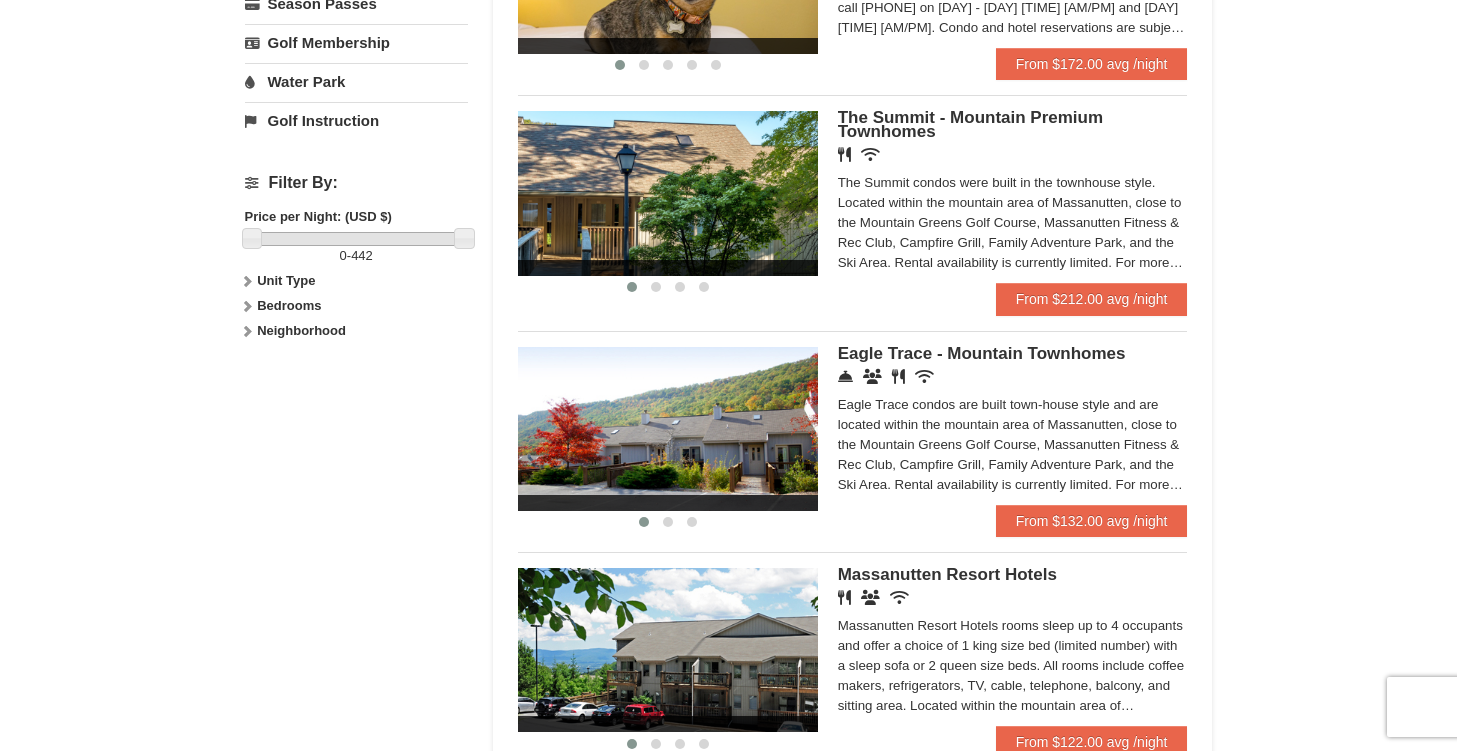 click at bounding box center [247, 281] 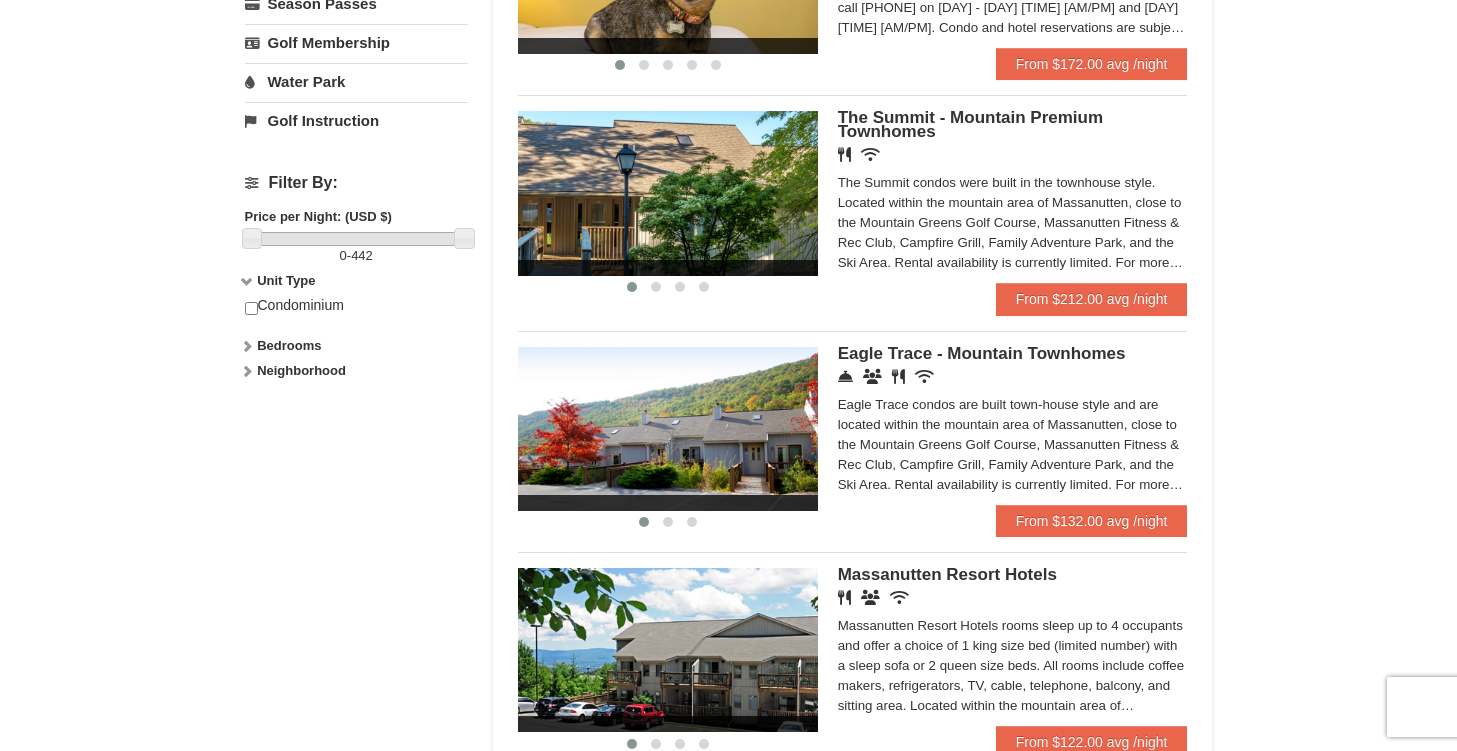 click at bounding box center [247, 346] 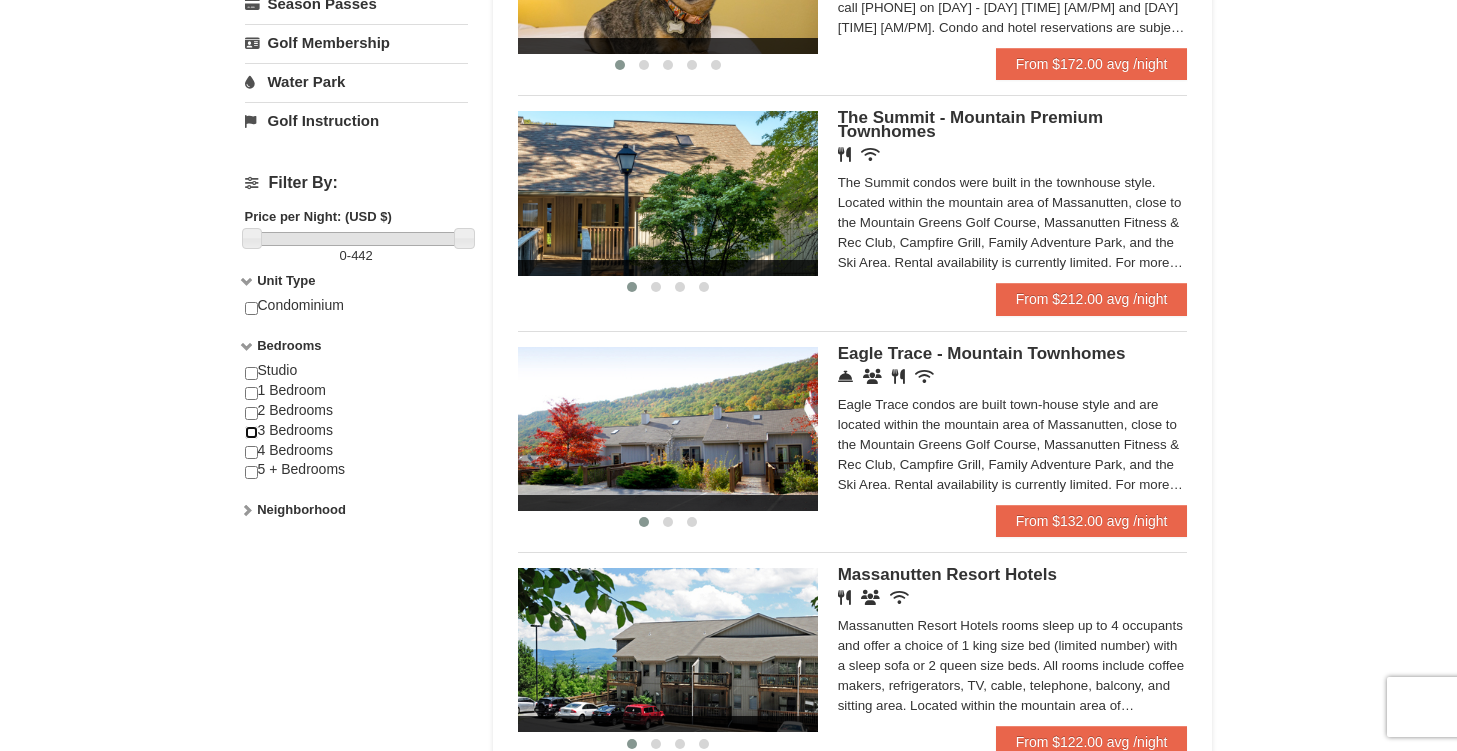 click at bounding box center [251, 432] 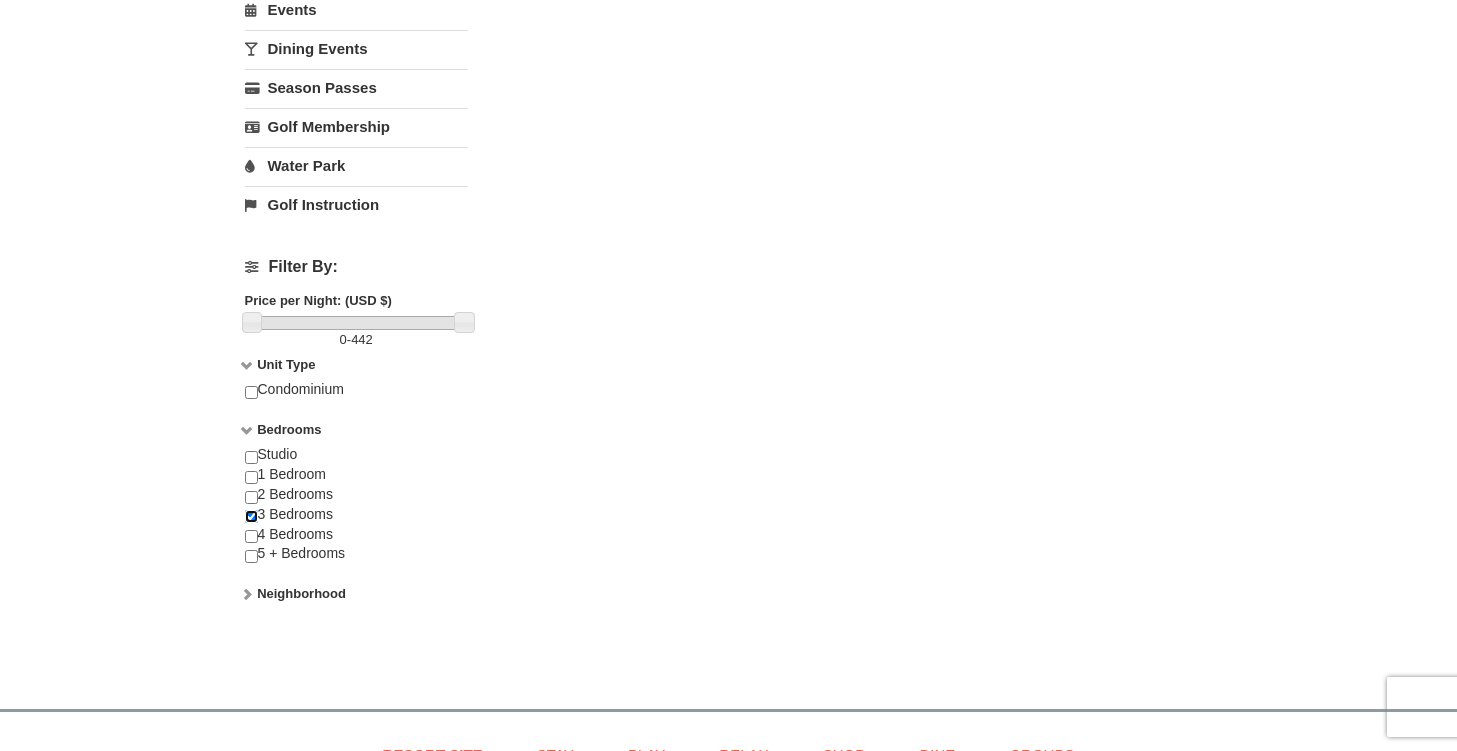 scroll, scrollTop: 775, scrollLeft: 0, axis: vertical 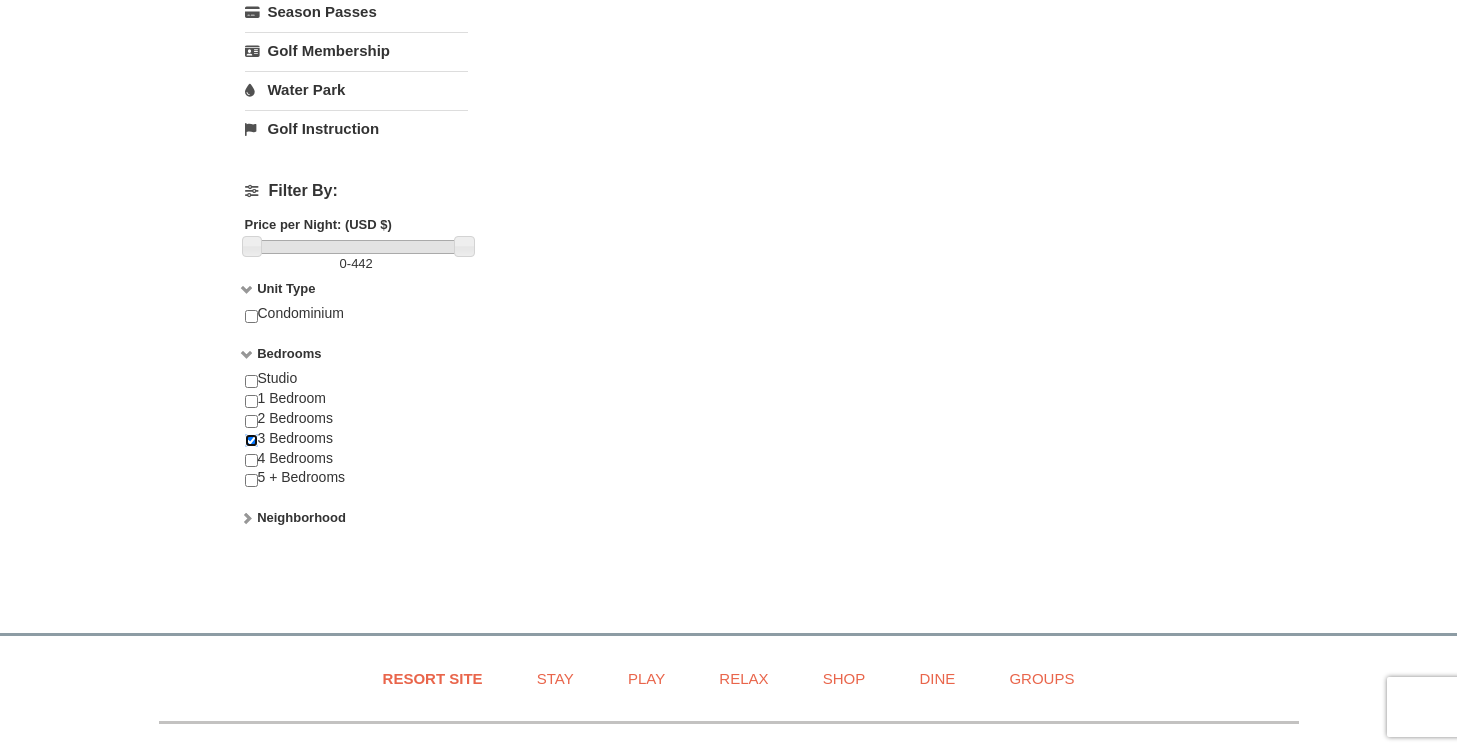 click at bounding box center (251, 440) 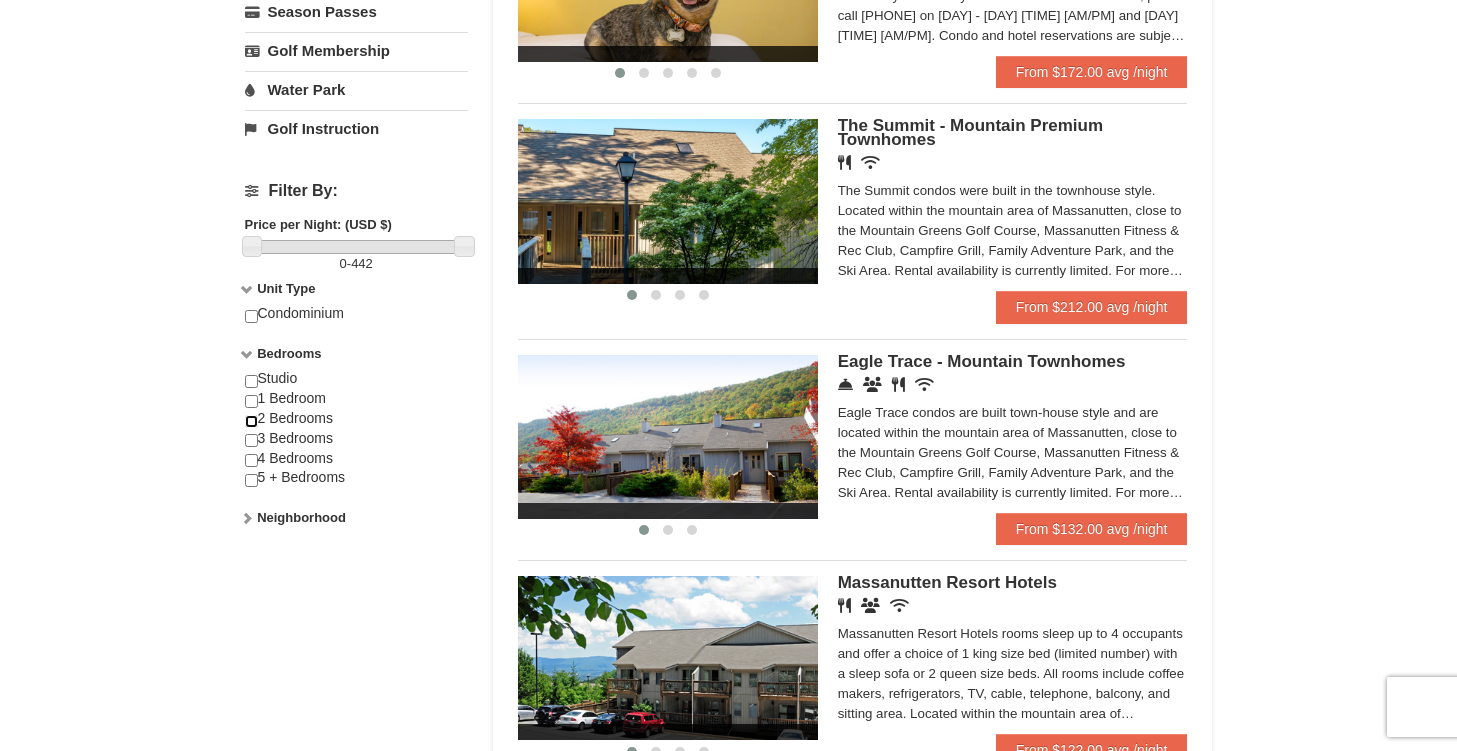 click at bounding box center (251, 421) 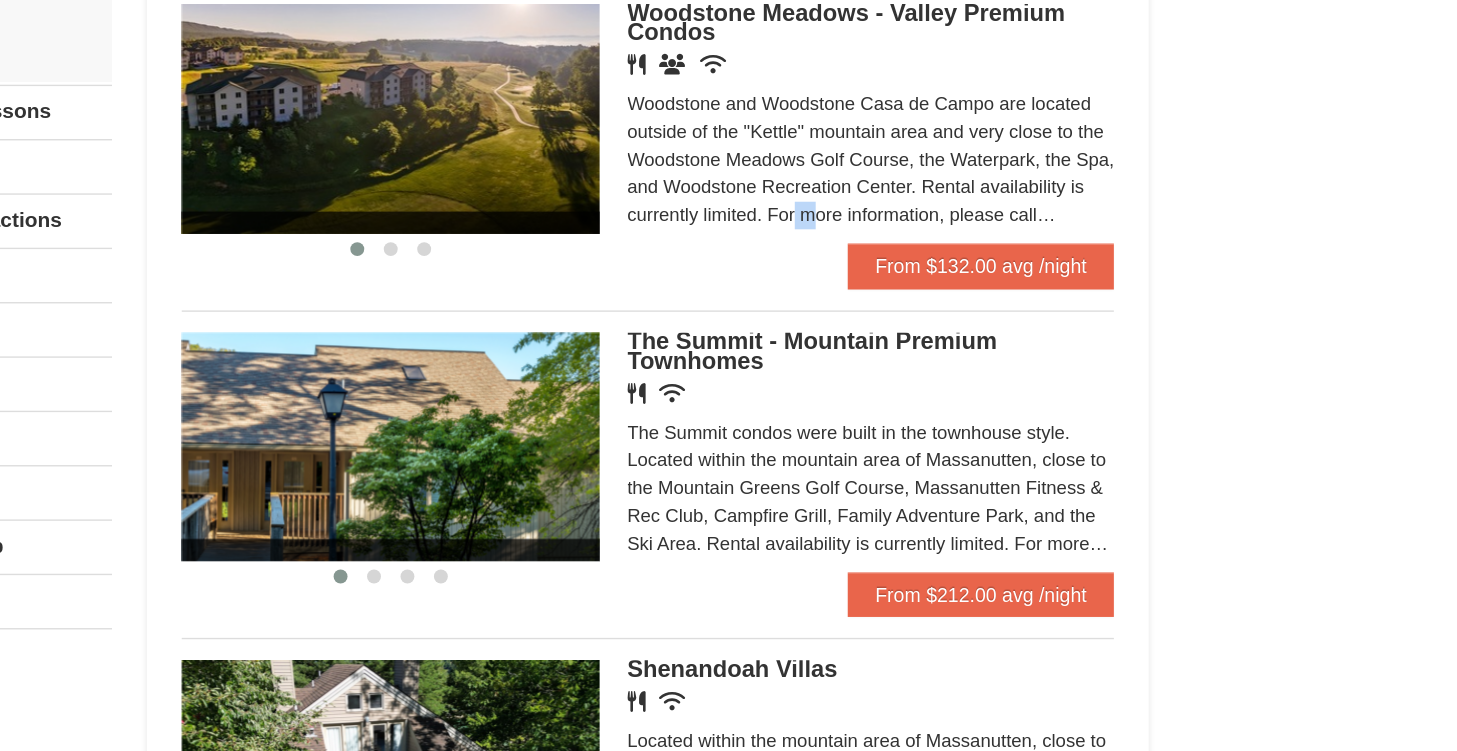 scroll, scrollTop: 430, scrollLeft: 0, axis: vertical 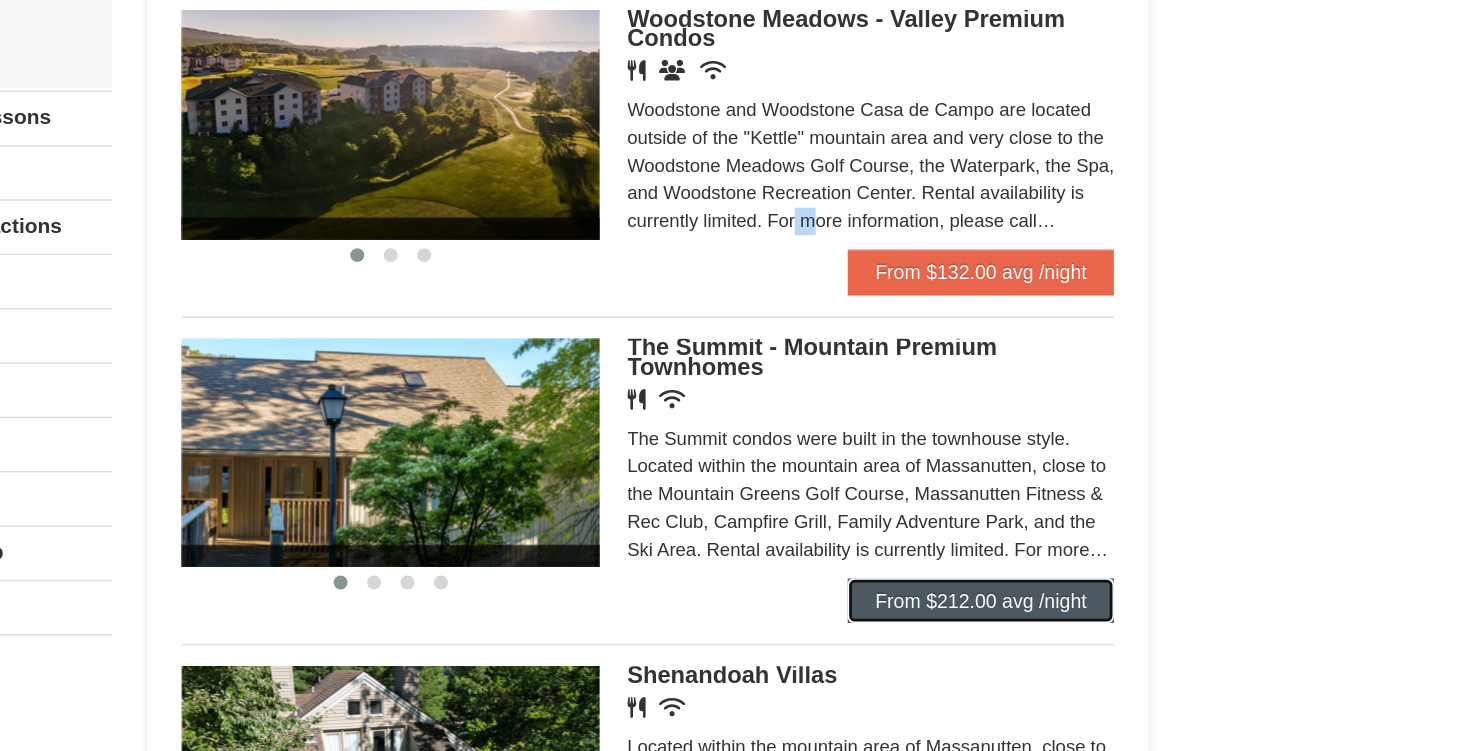 click on "From $212.00 avg /night" at bounding box center (1092, 431) 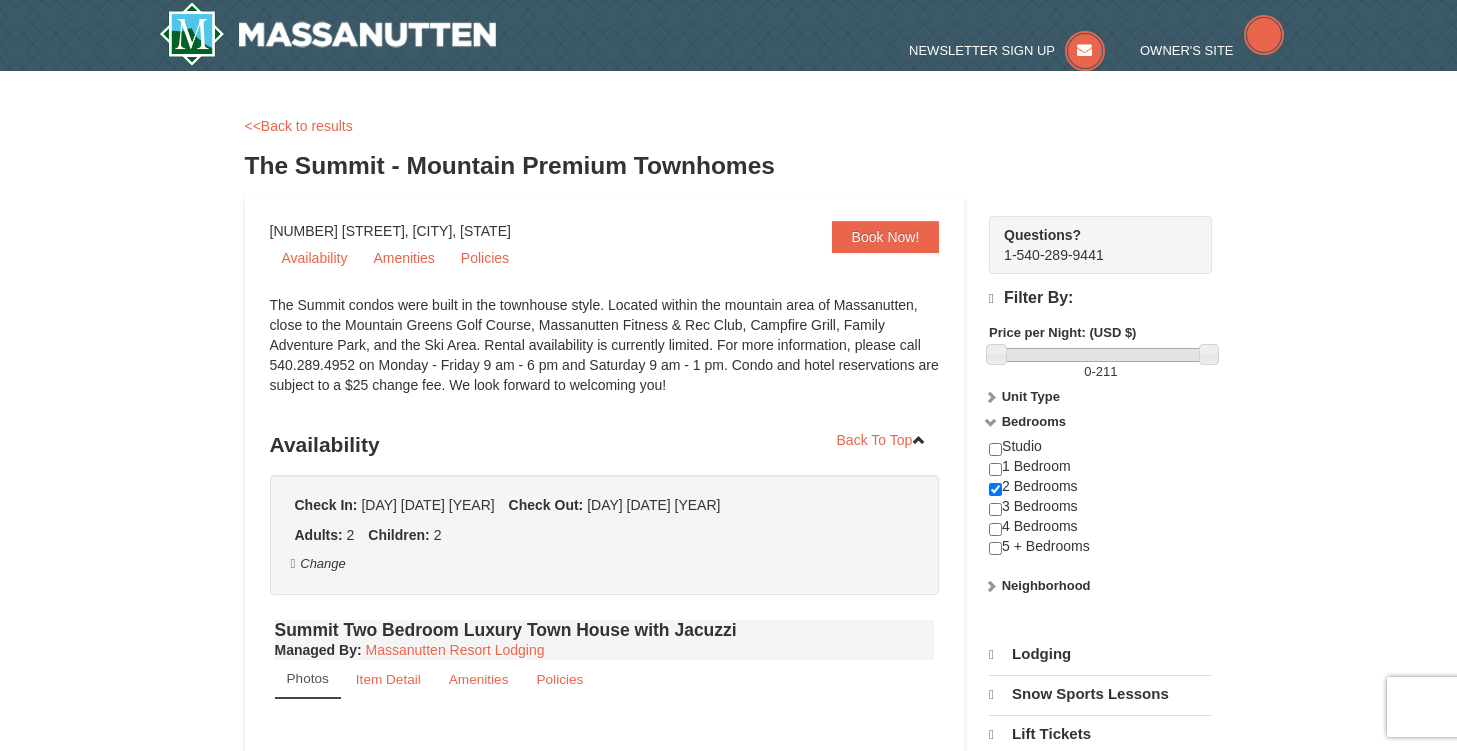 scroll, scrollTop: 0, scrollLeft: 0, axis: both 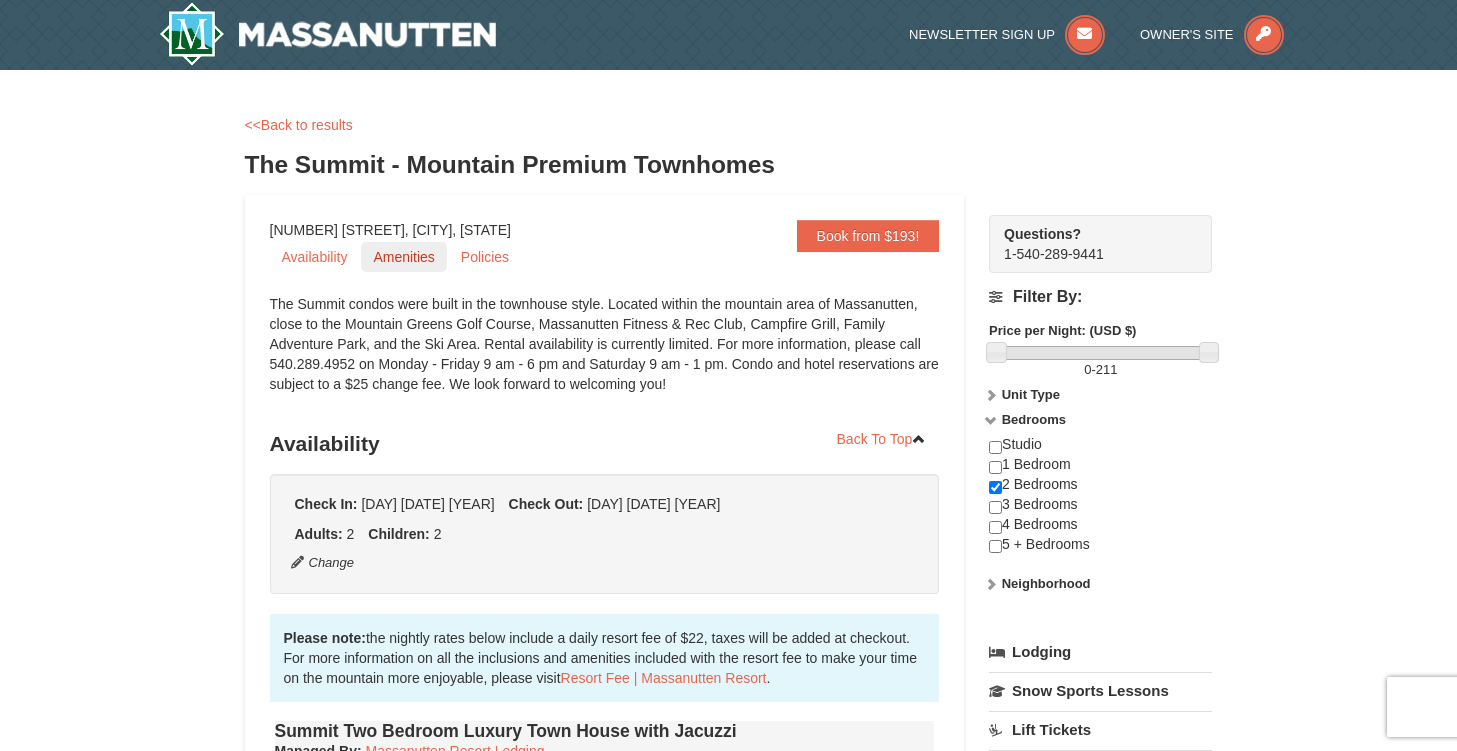 click on "Amenities" at bounding box center [403, 257] 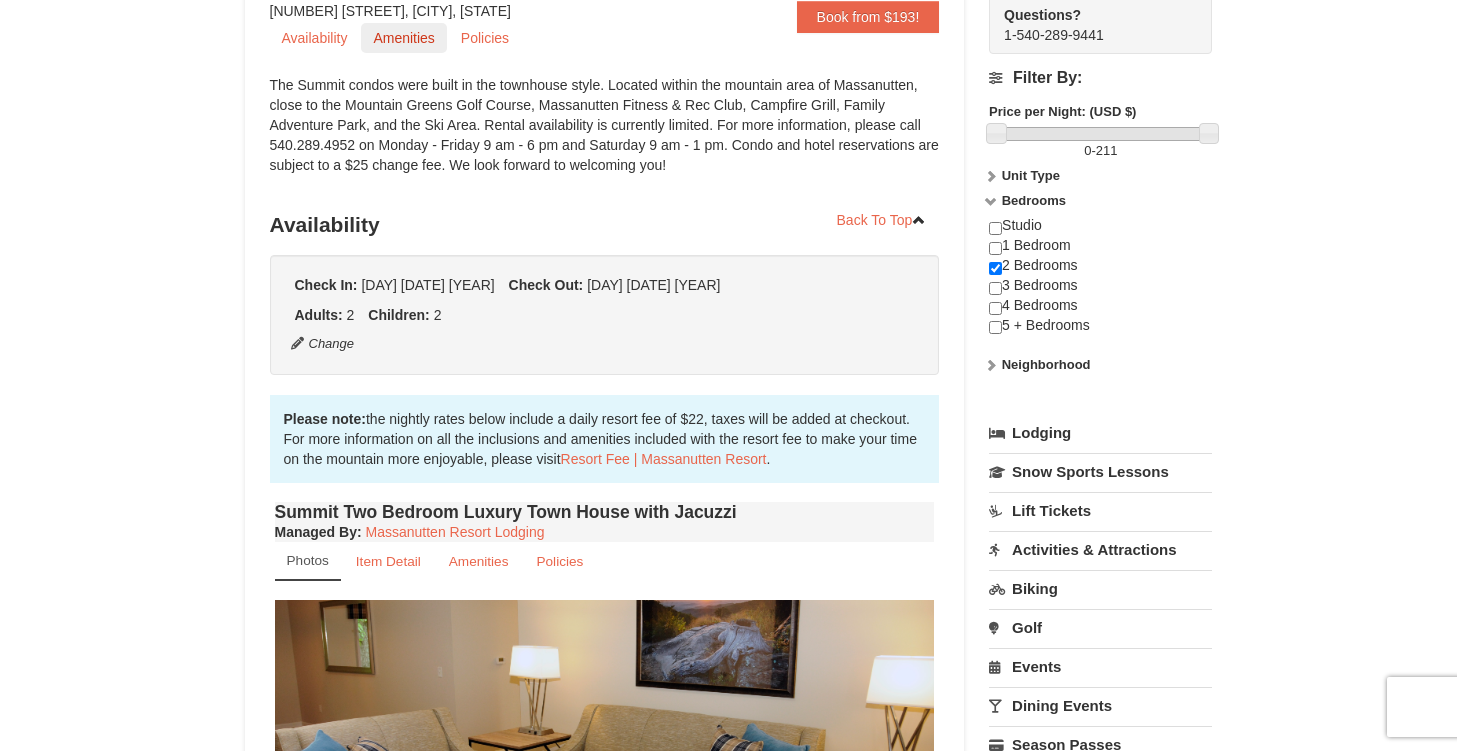 scroll, scrollTop: 0, scrollLeft: 0, axis: both 